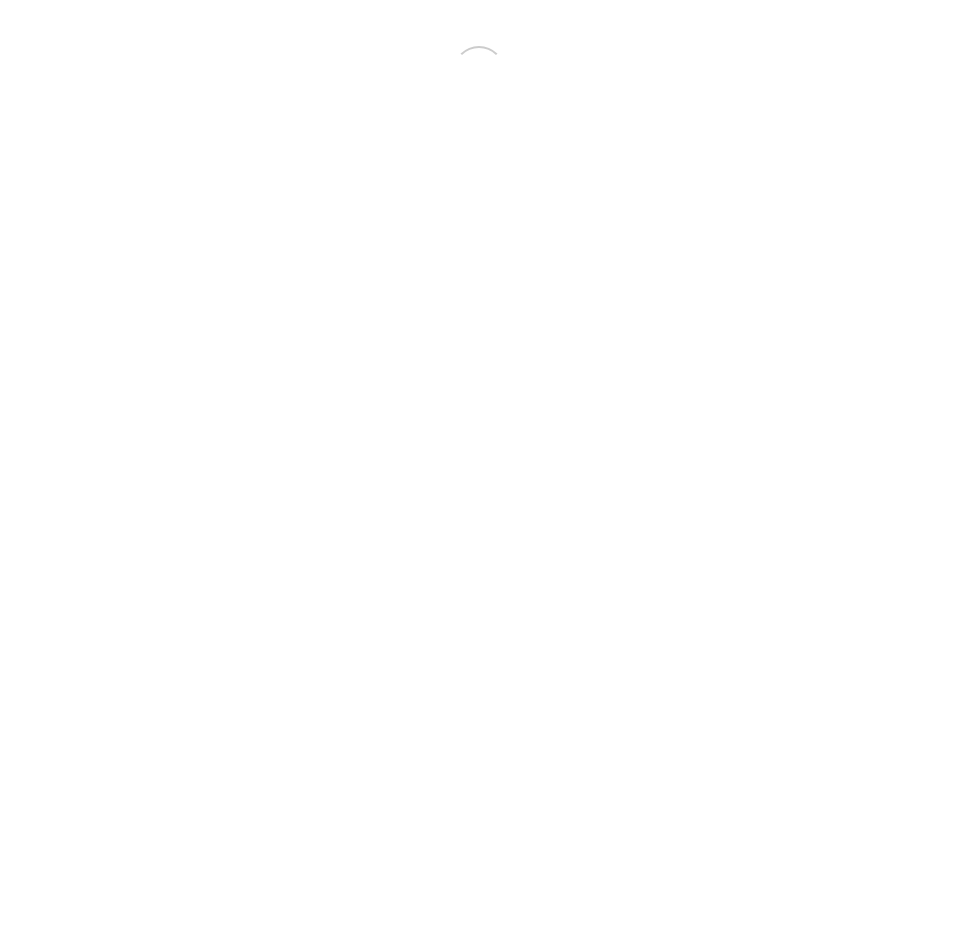 scroll, scrollTop: 0, scrollLeft: 0, axis: both 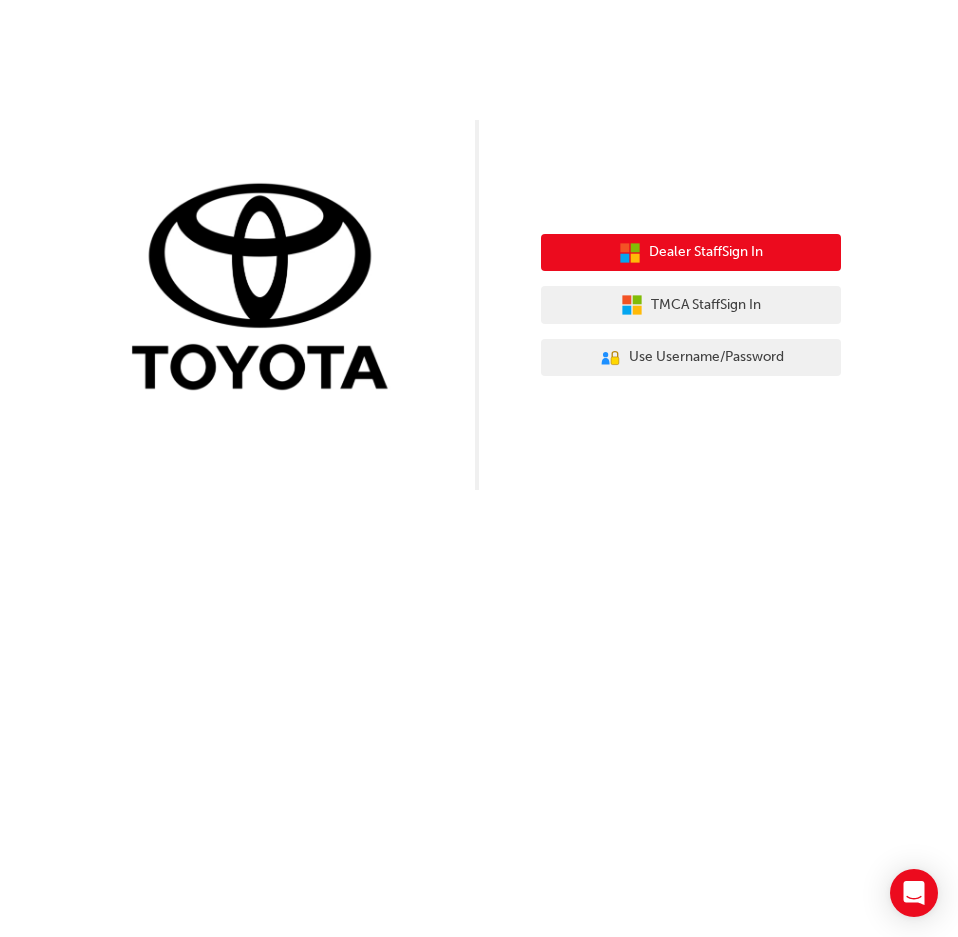 click on "Dealer Staff  Sign In" at bounding box center (706, 252) 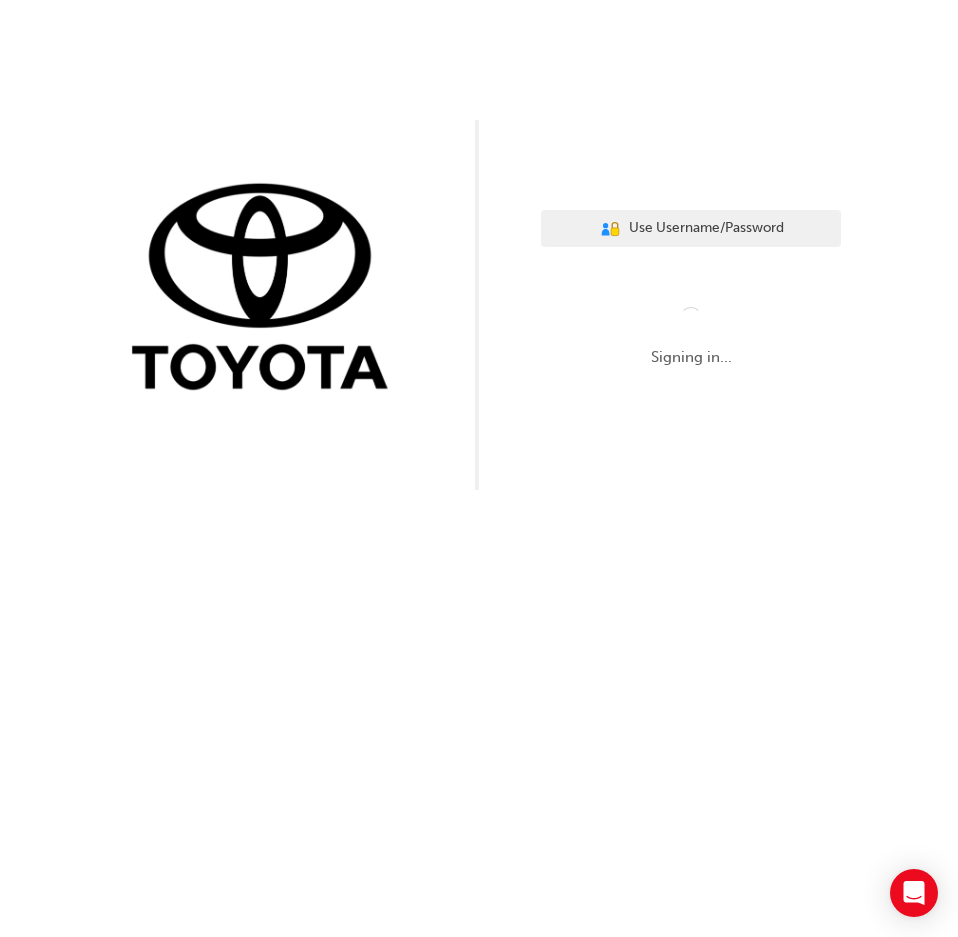 scroll, scrollTop: 0, scrollLeft: 0, axis: both 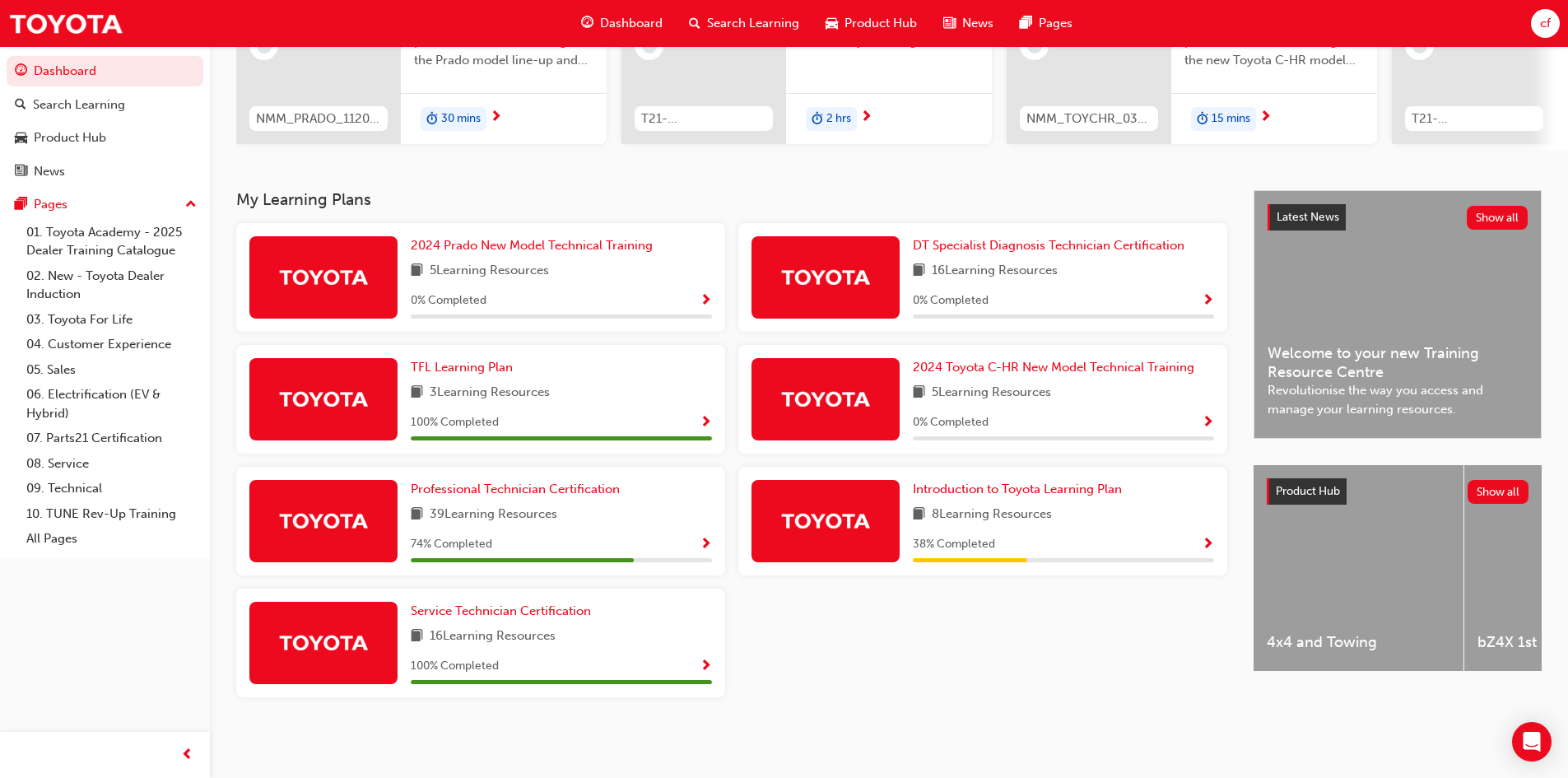 click on "74 % Completed" at bounding box center [561, 544] 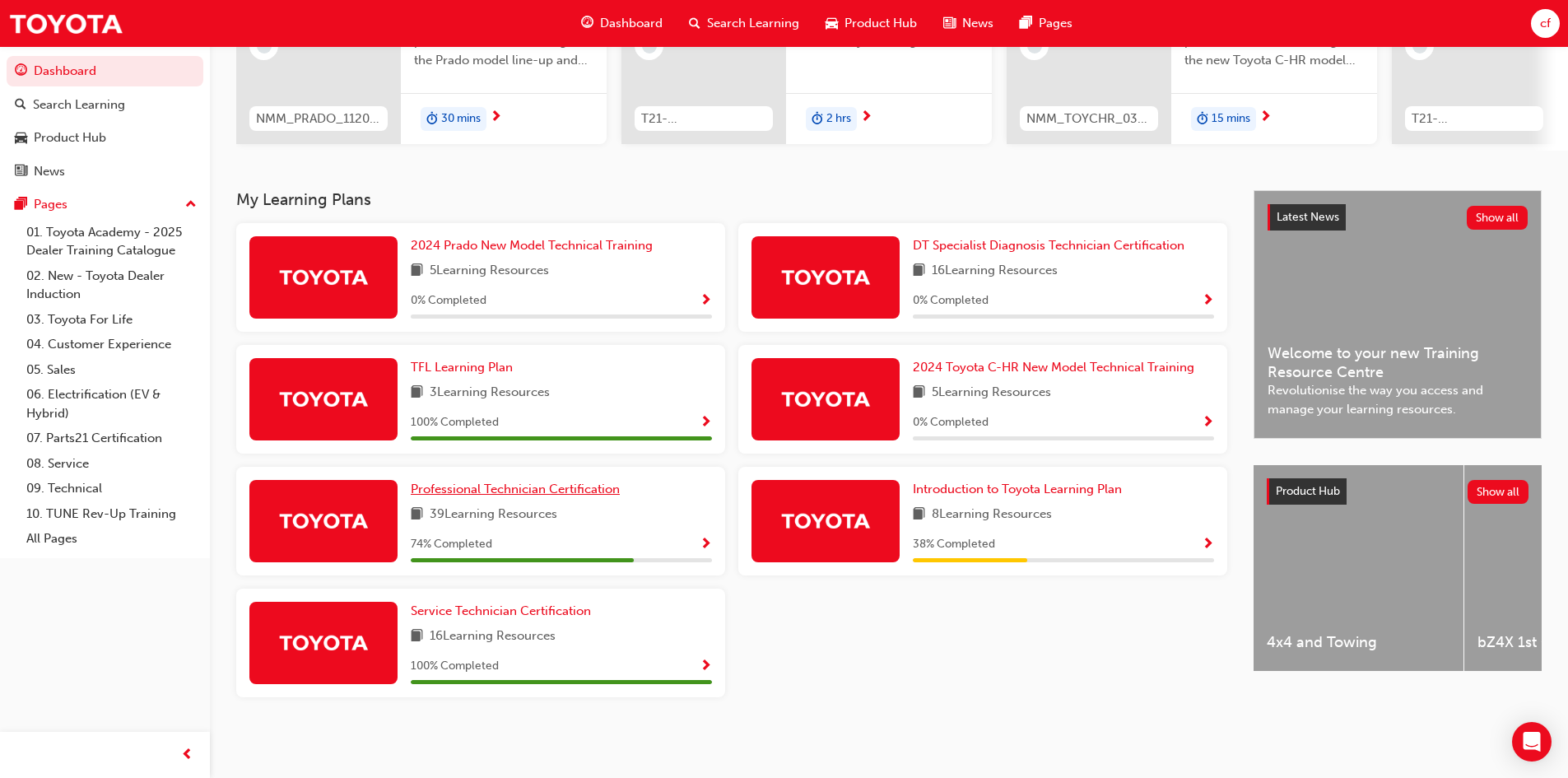 click on "Professional Technician Certification" at bounding box center [515, 489] 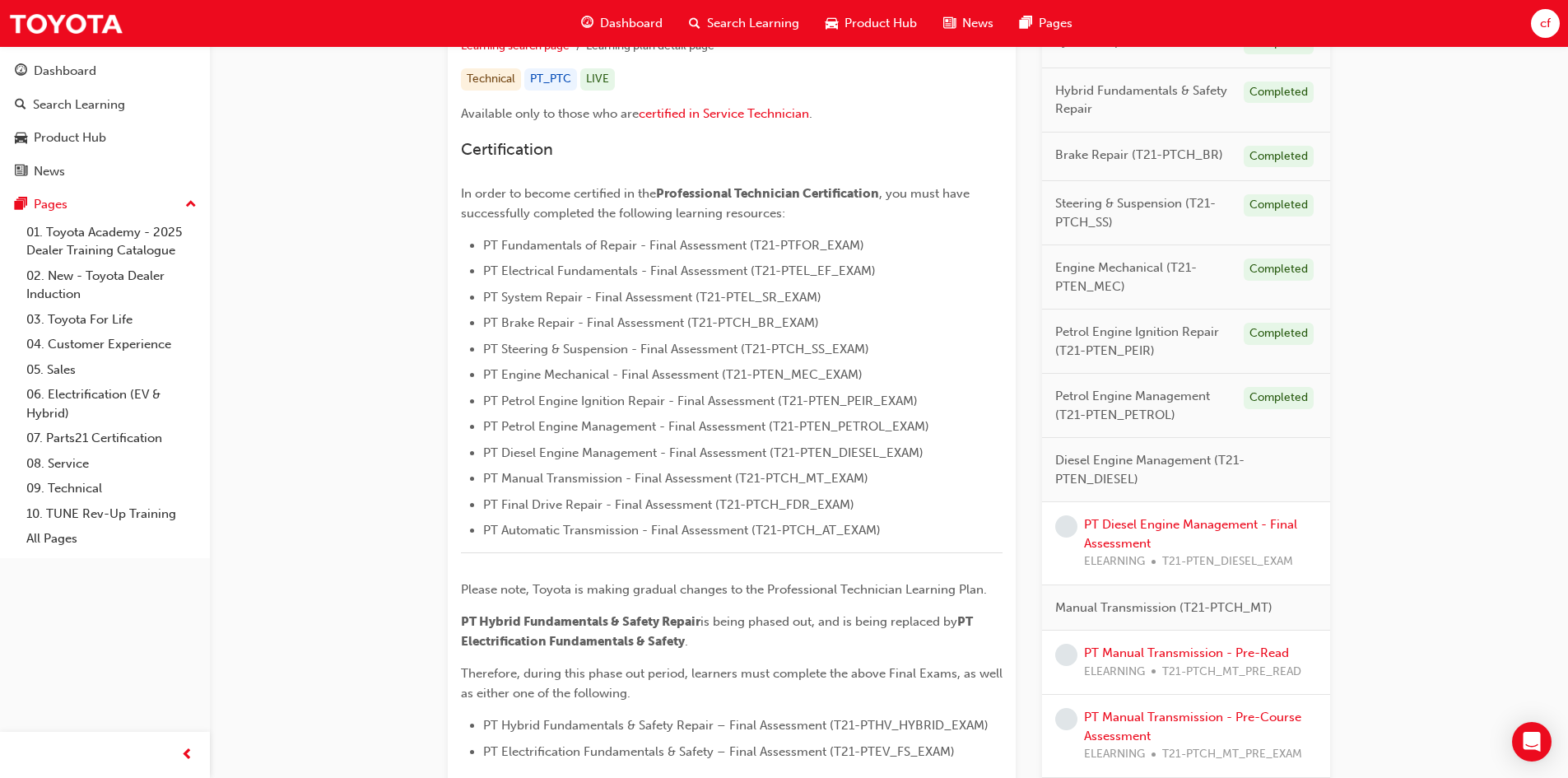 scroll, scrollTop: 412, scrollLeft: 0, axis: vertical 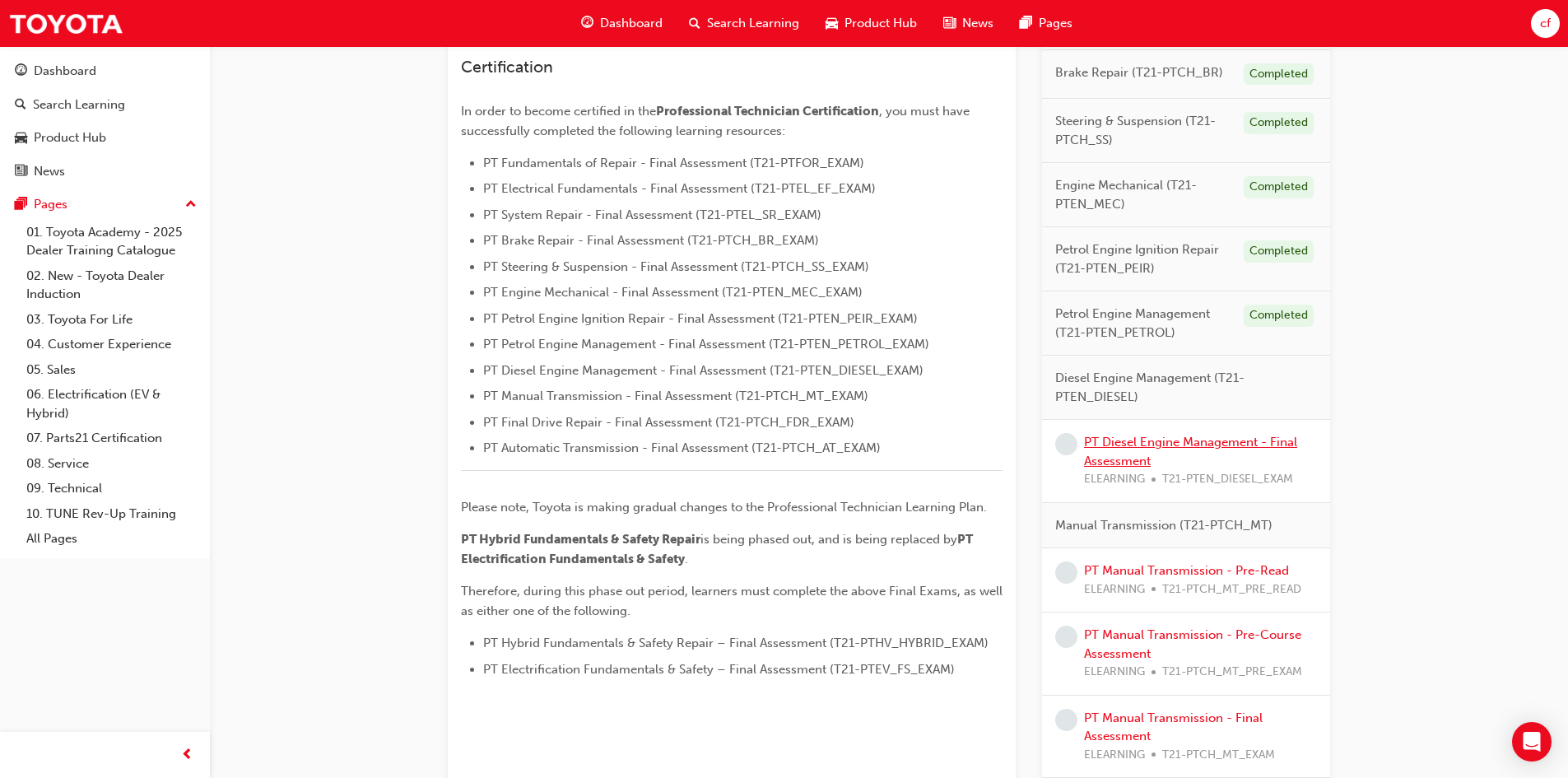 click on "PT Diesel Engine Management - Final Assessment" at bounding box center (1190, 451) 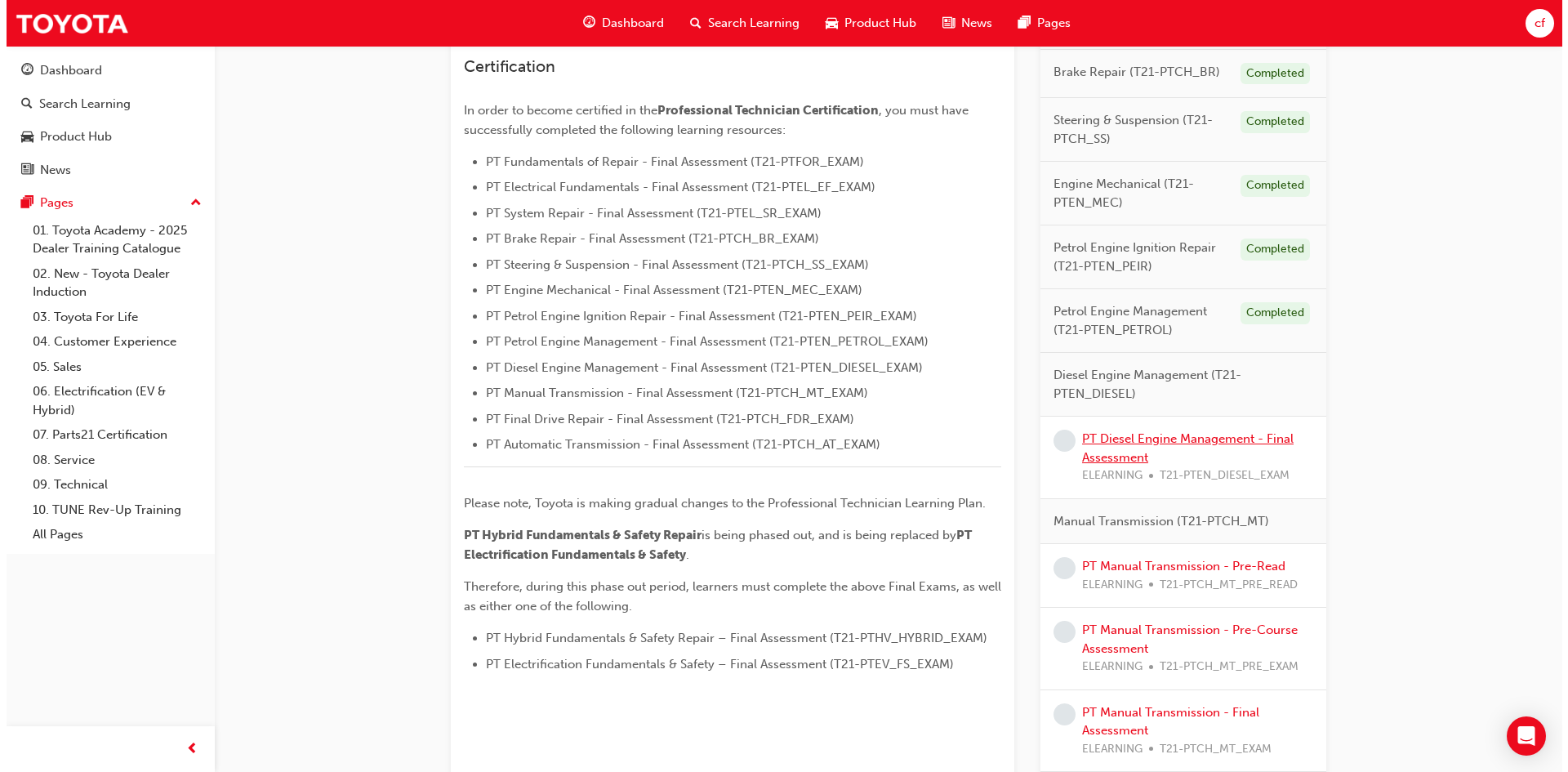 scroll, scrollTop: 0, scrollLeft: 0, axis: both 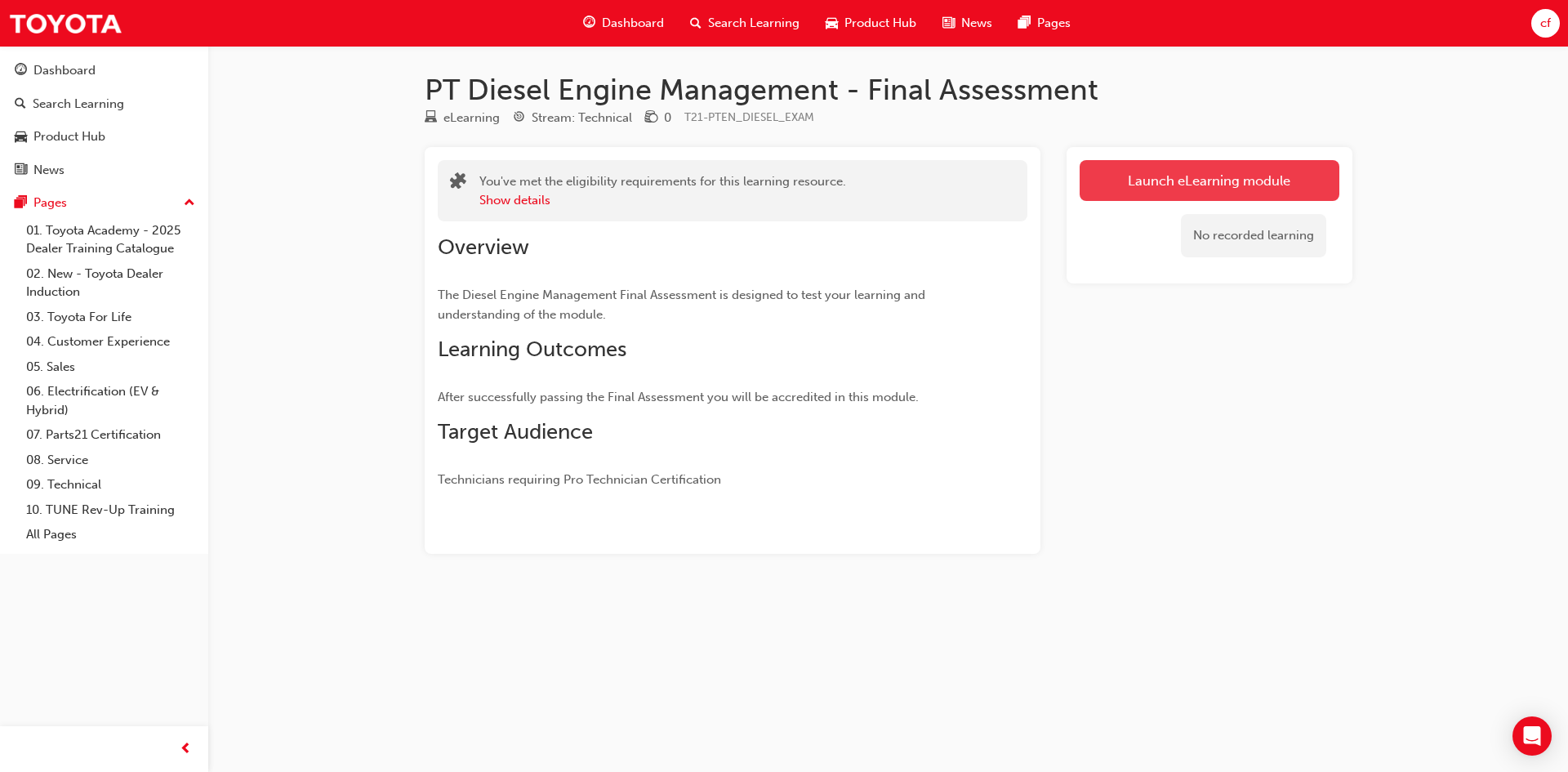 click on "Launch eLearning module" at bounding box center (1209, 181) 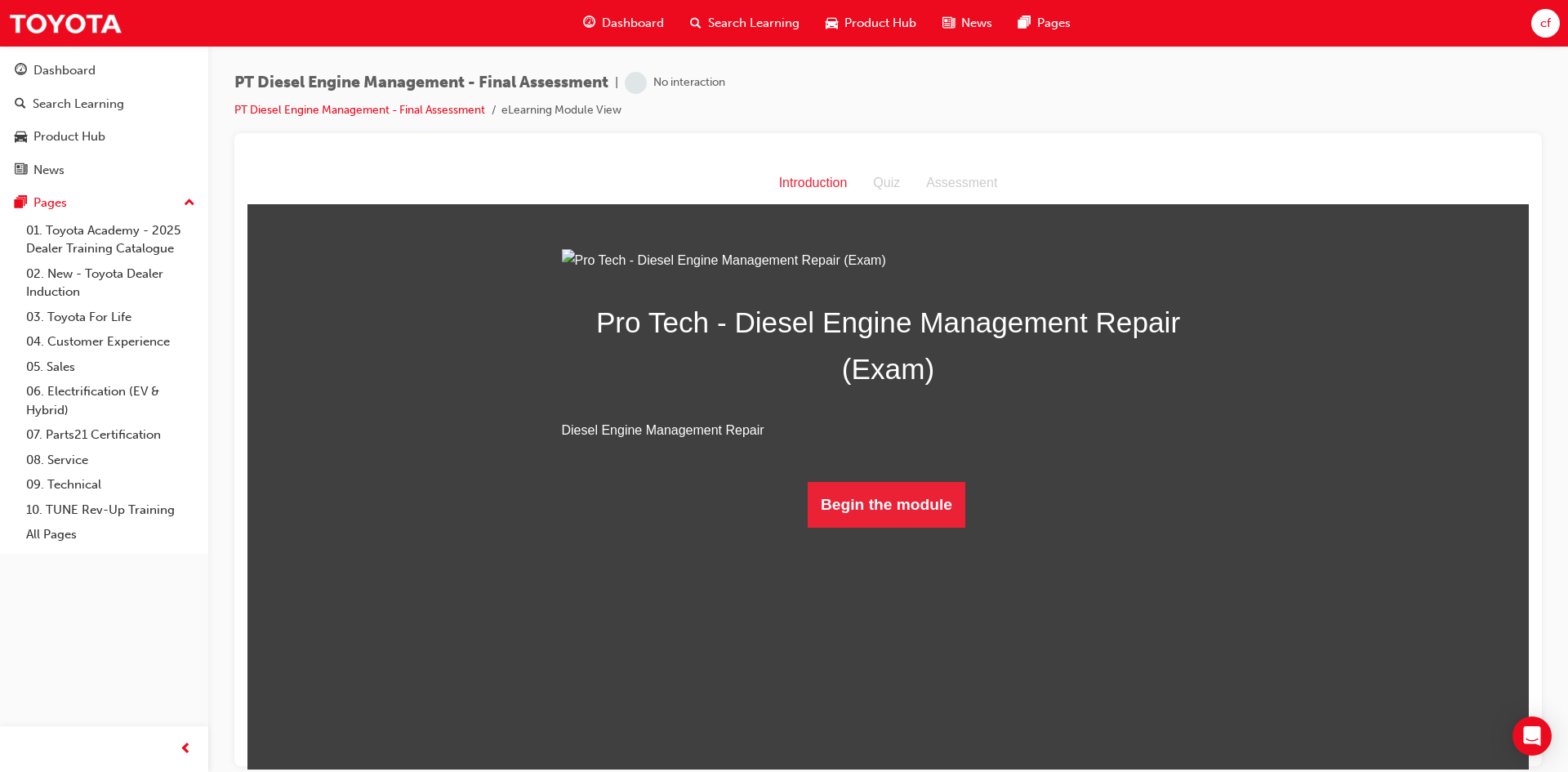 scroll, scrollTop: 0, scrollLeft: 0, axis: both 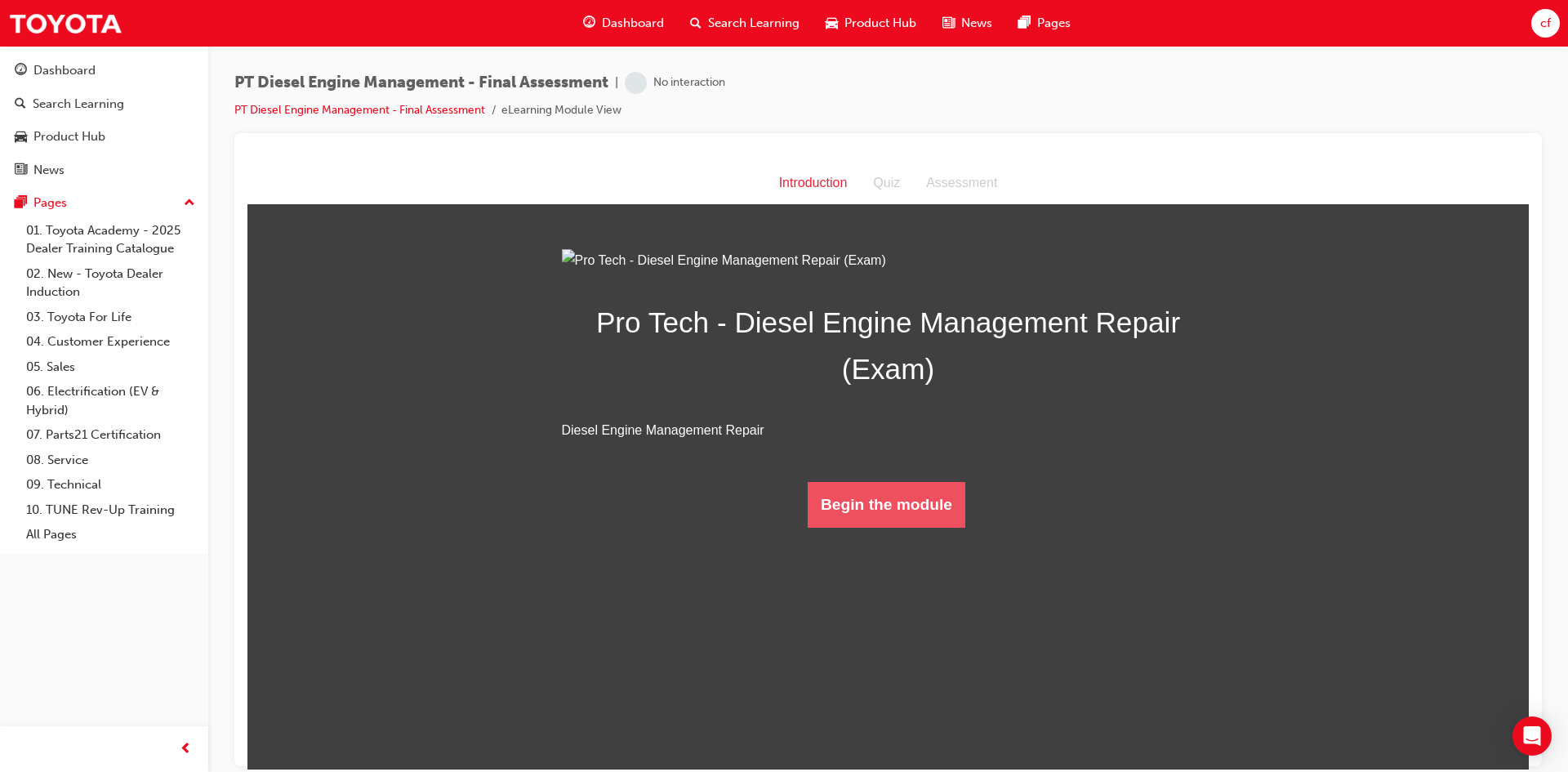 click on "Begin the module" at bounding box center [886, 504] 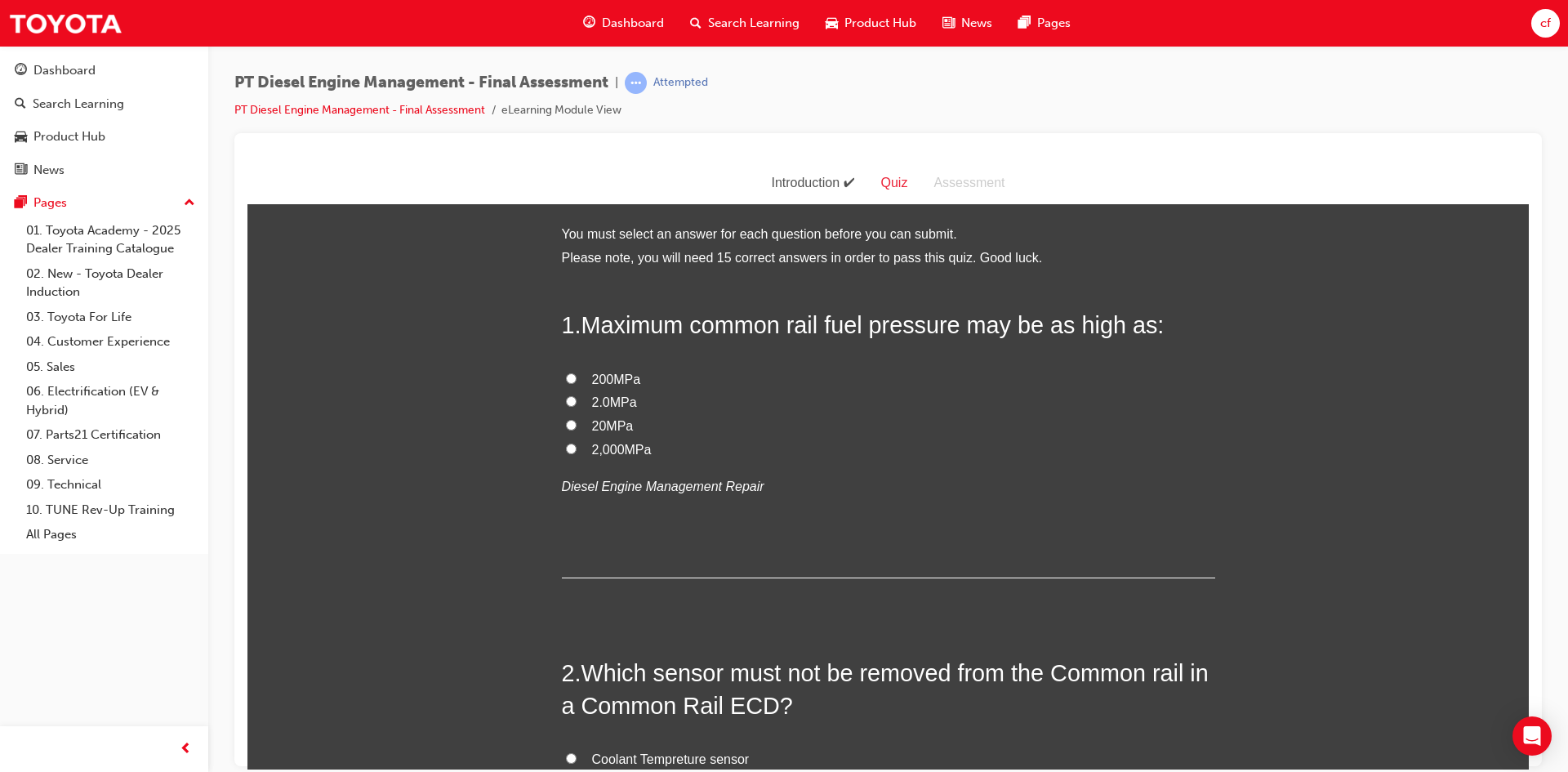 click on "200MPa" at bounding box center (617, 378) 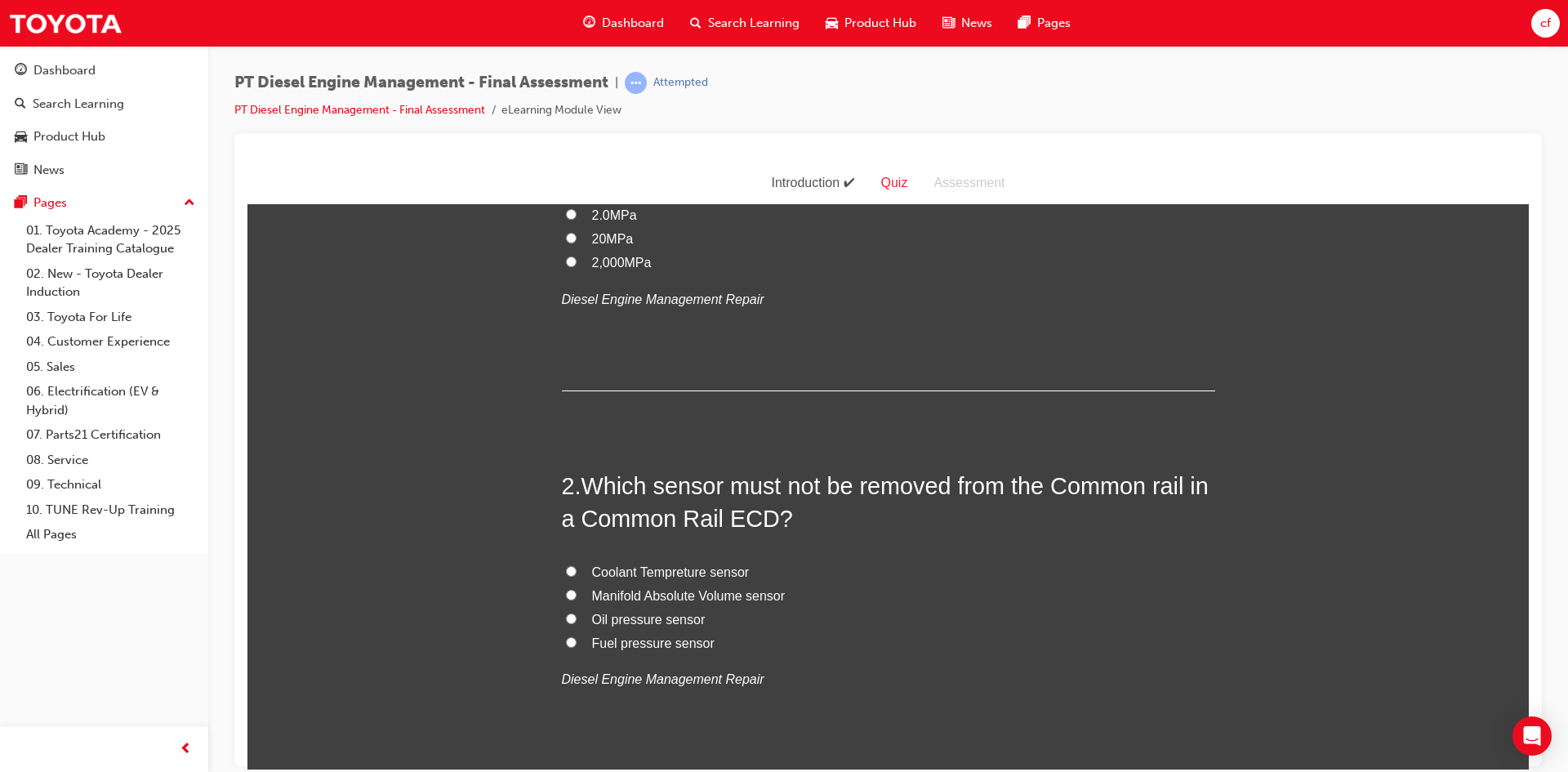 scroll, scrollTop: 245, scrollLeft: 0, axis: vertical 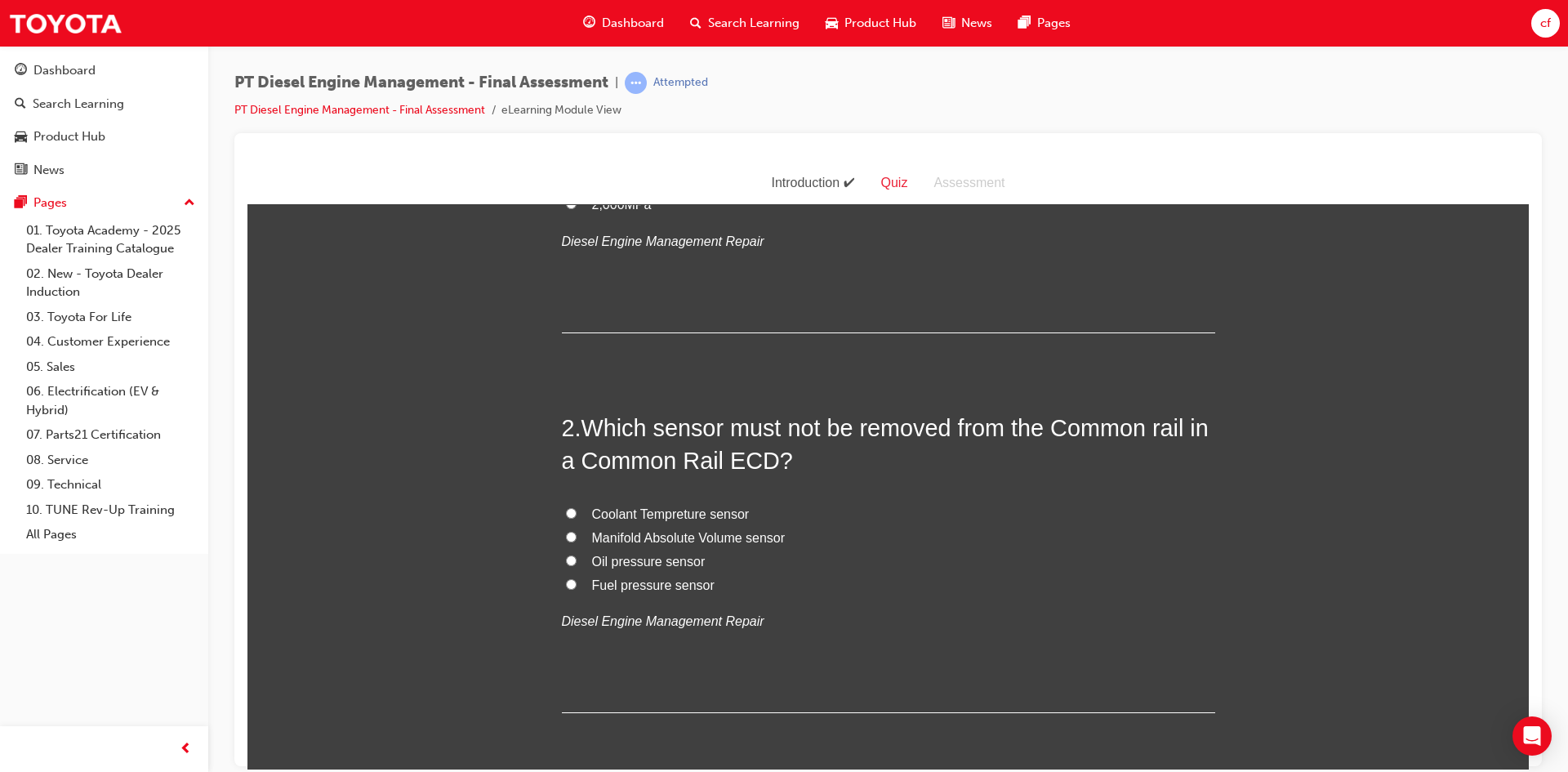 click on "Oil pressure sensor" at bounding box center (648, 560) 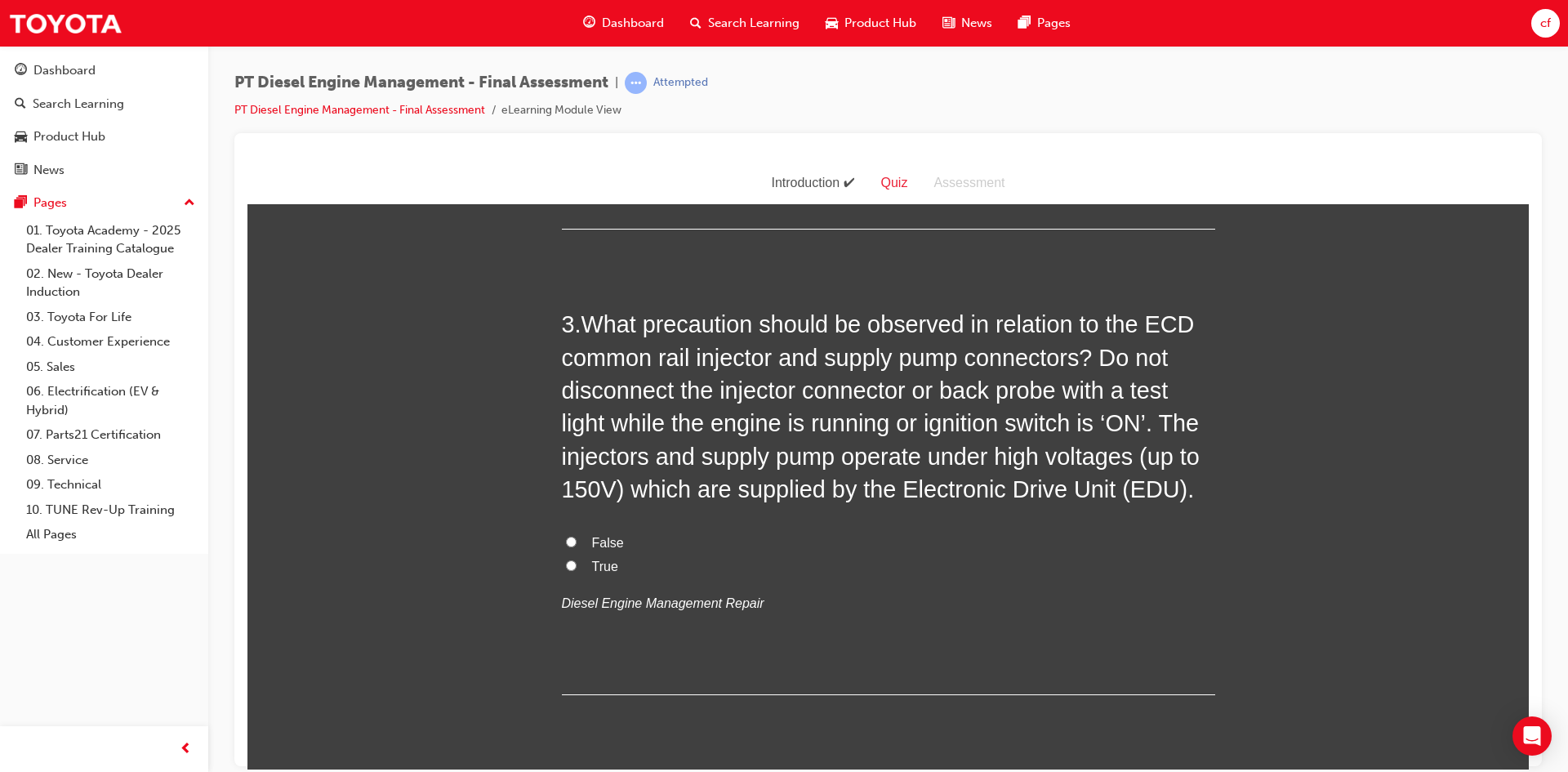 scroll, scrollTop: 735, scrollLeft: 0, axis: vertical 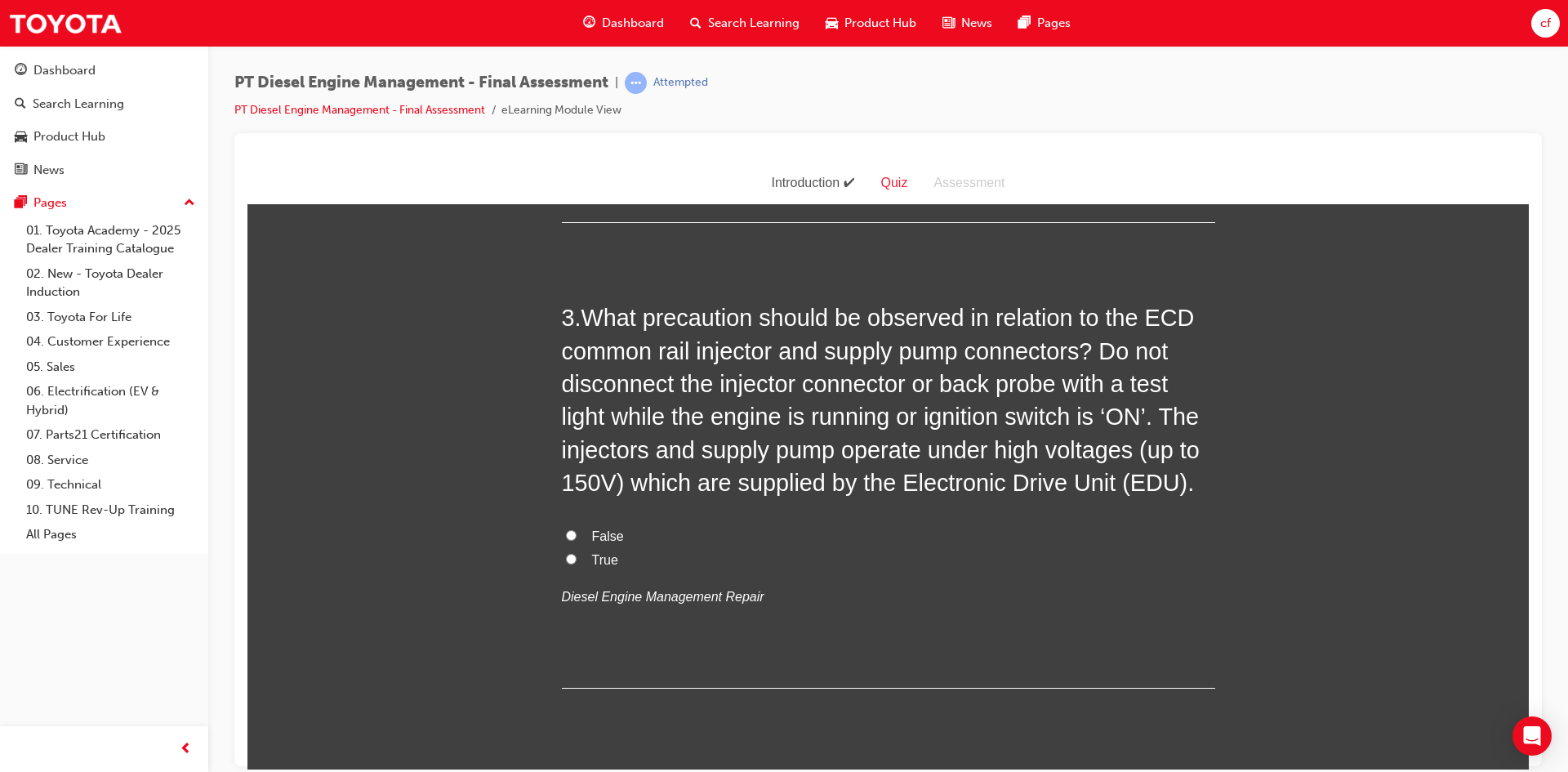 click on "True" at bounding box center [605, 559] 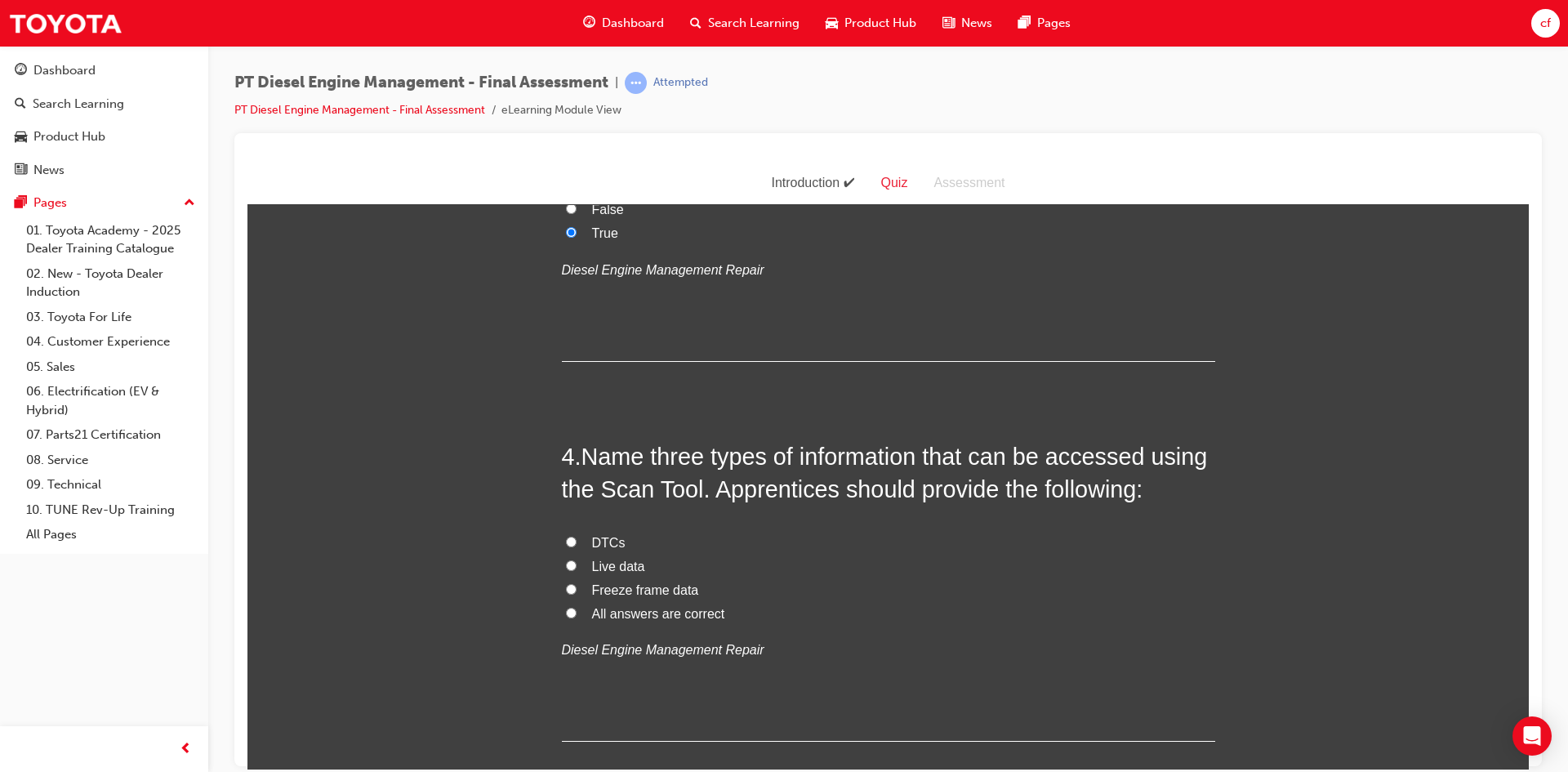 scroll, scrollTop: 1144, scrollLeft: 0, axis: vertical 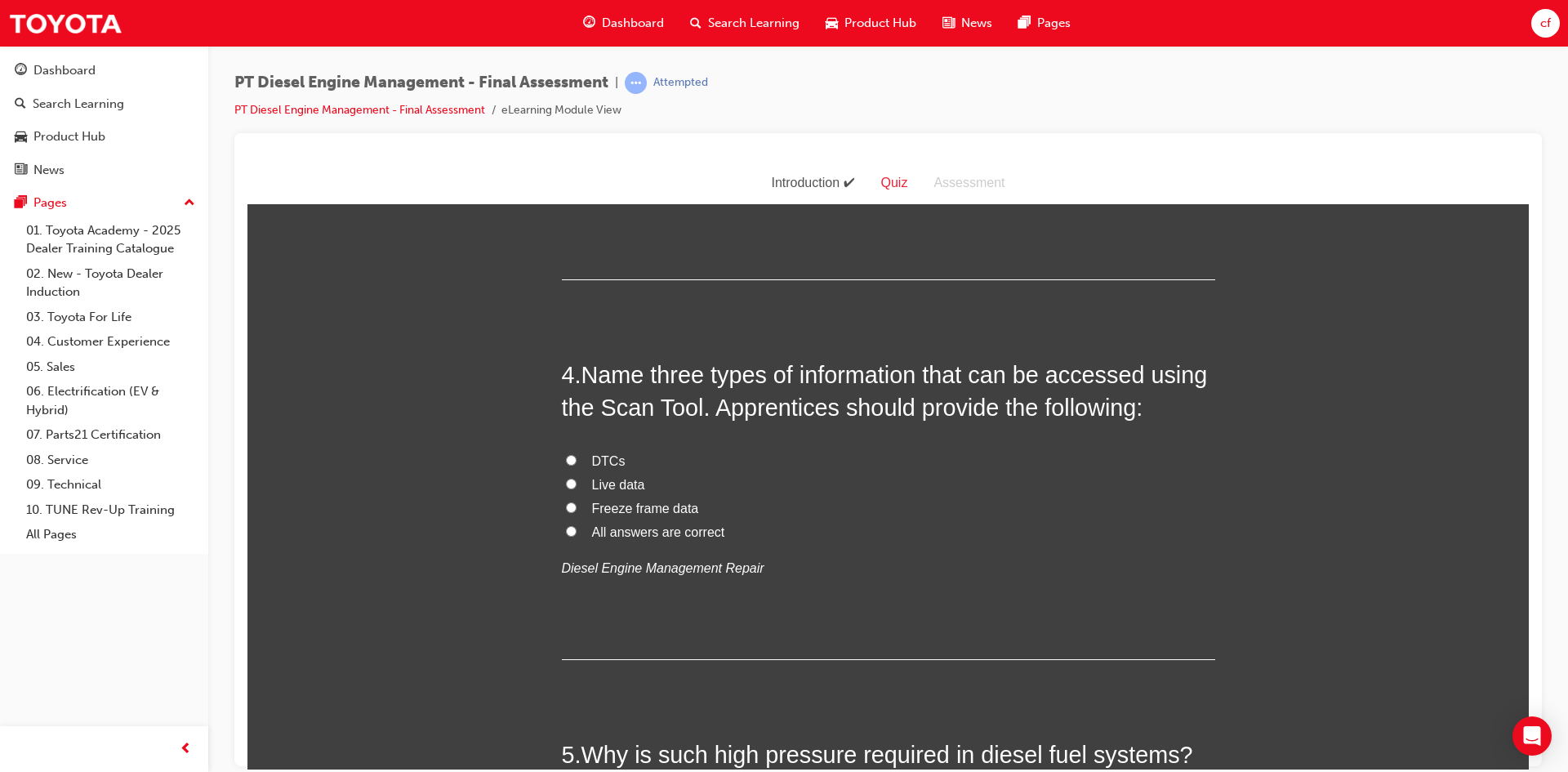 click on "All answers are correct" at bounding box center (571, 530) 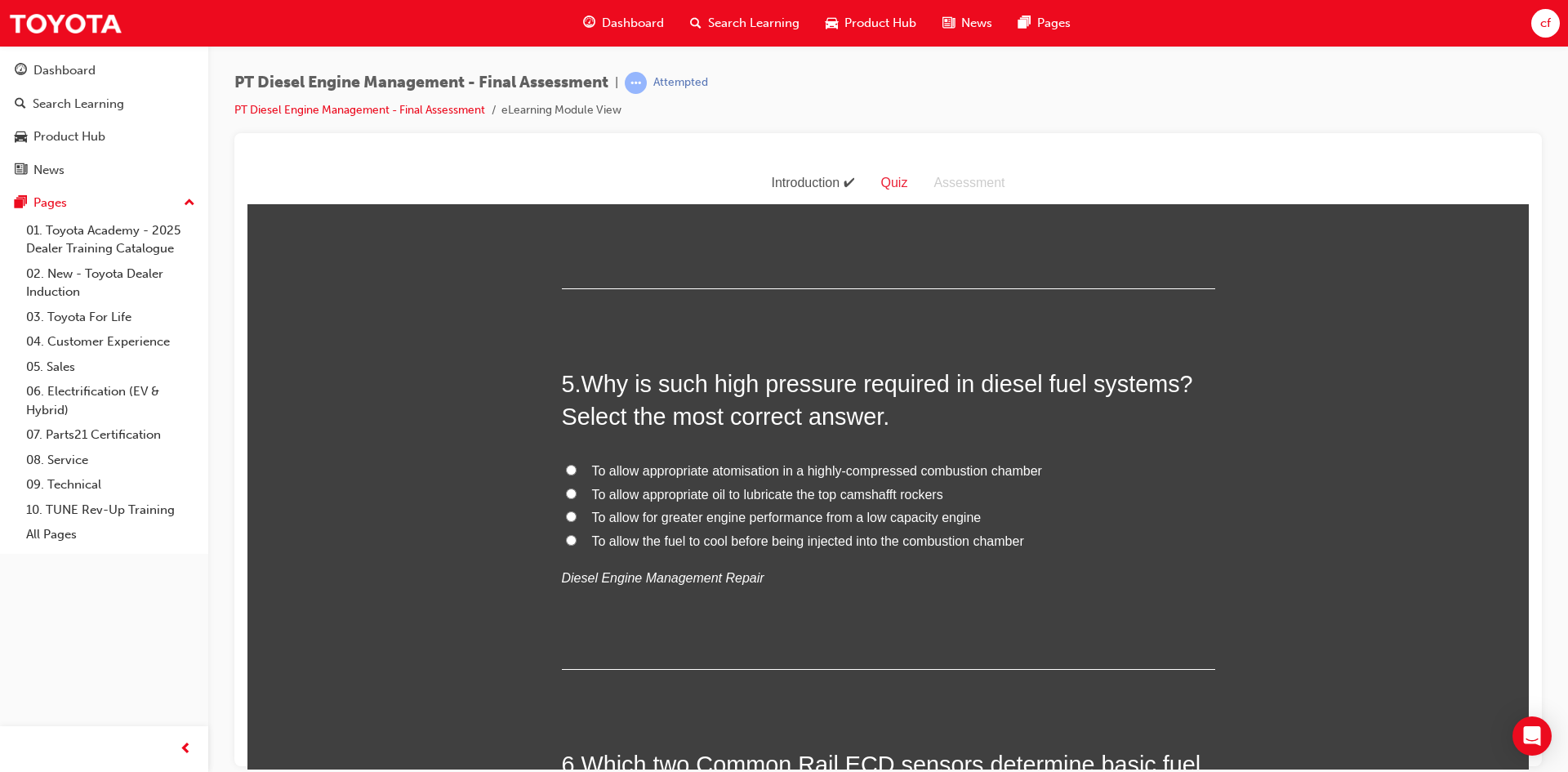 scroll, scrollTop: 1552, scrollLeft: 0, axis: vertical 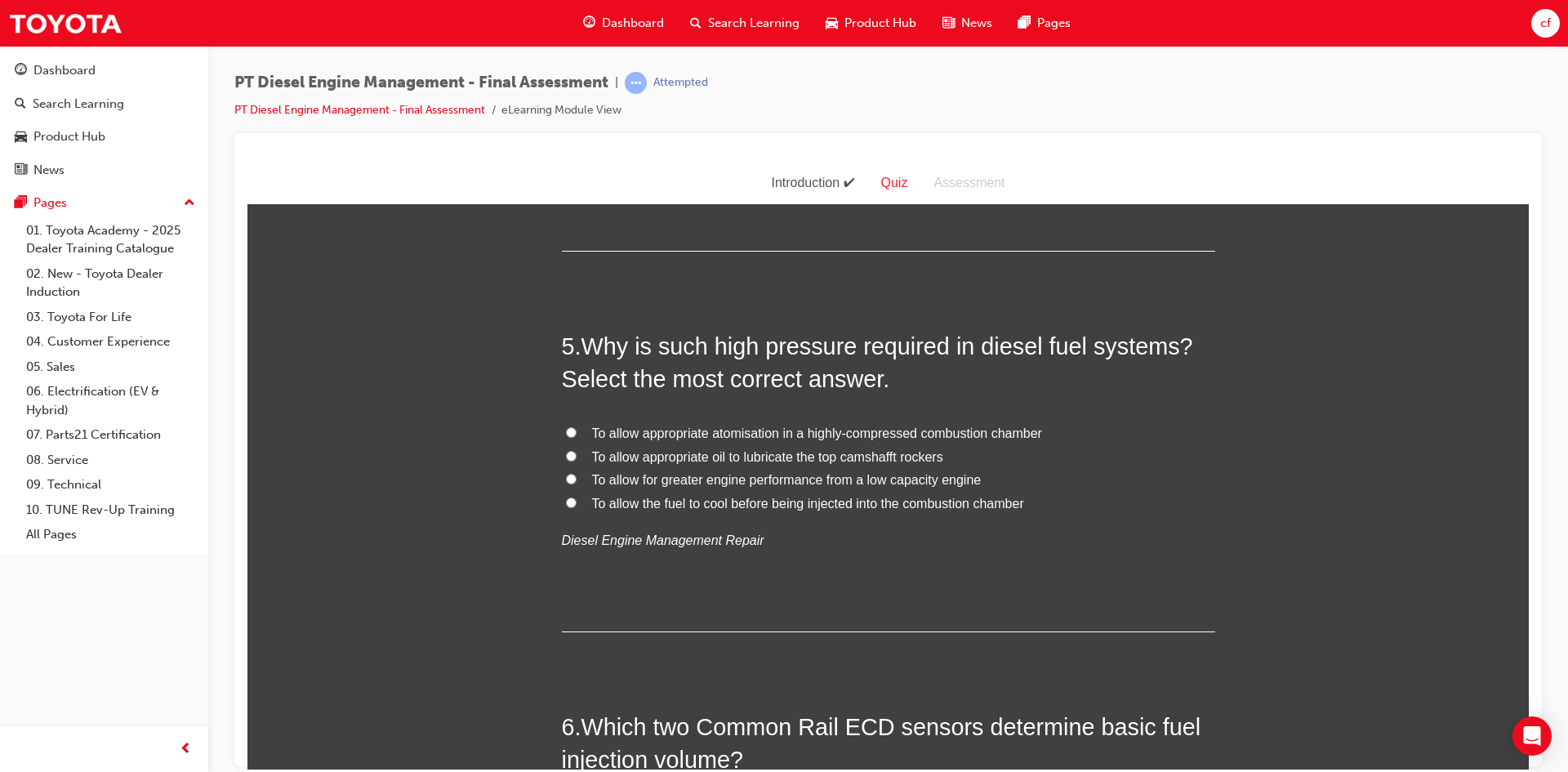 click on "To allow appropriate atomisation in a highly-compressed combustion chamber" at bounding box center [571, 431] 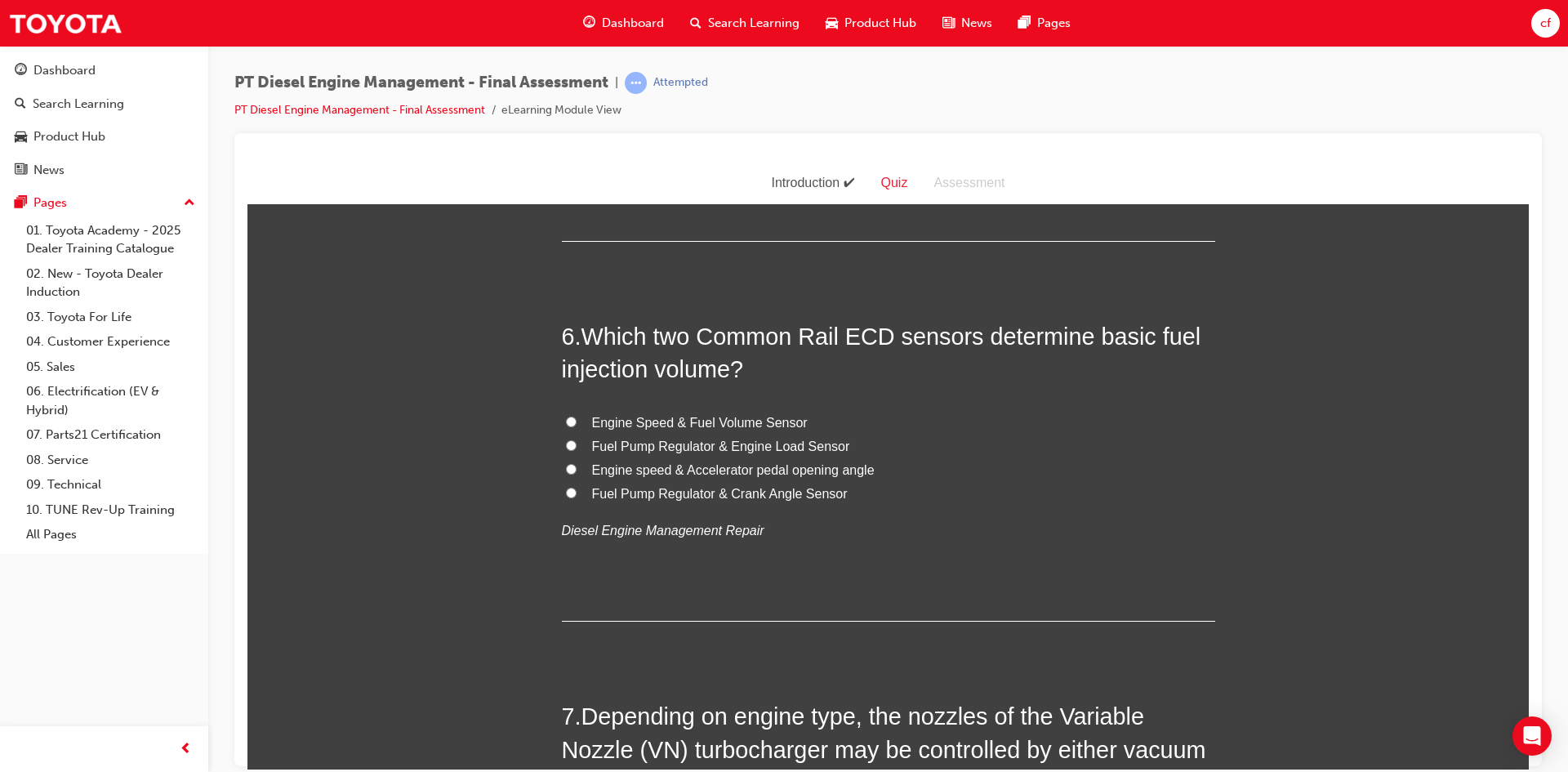 scroll, scrollTop: 1961, scrollLeft: 0, axis: vertical 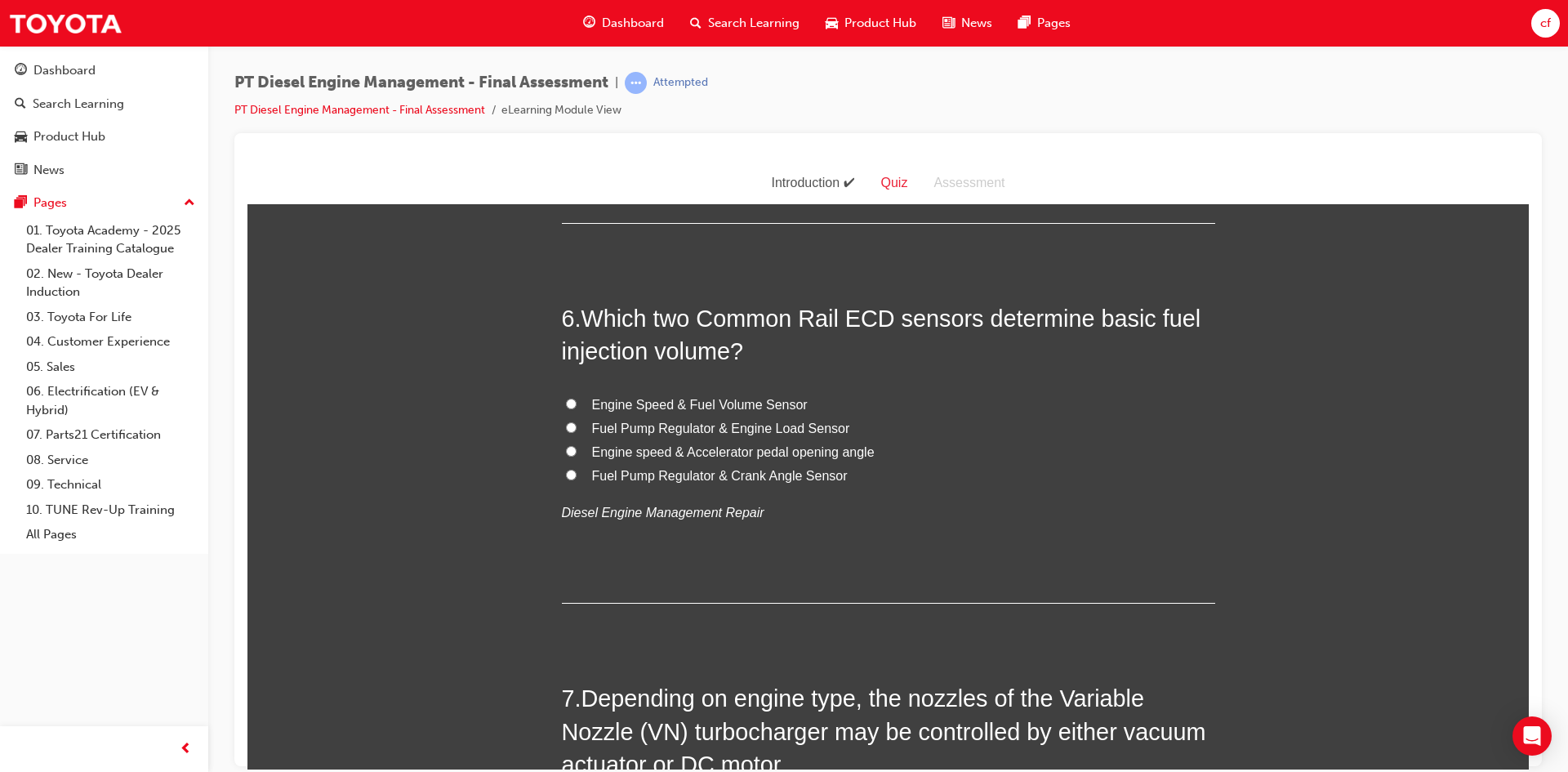 click on "Fuel Pump Regulator & Engine Load Sensor" at bounding box center [721, 427] 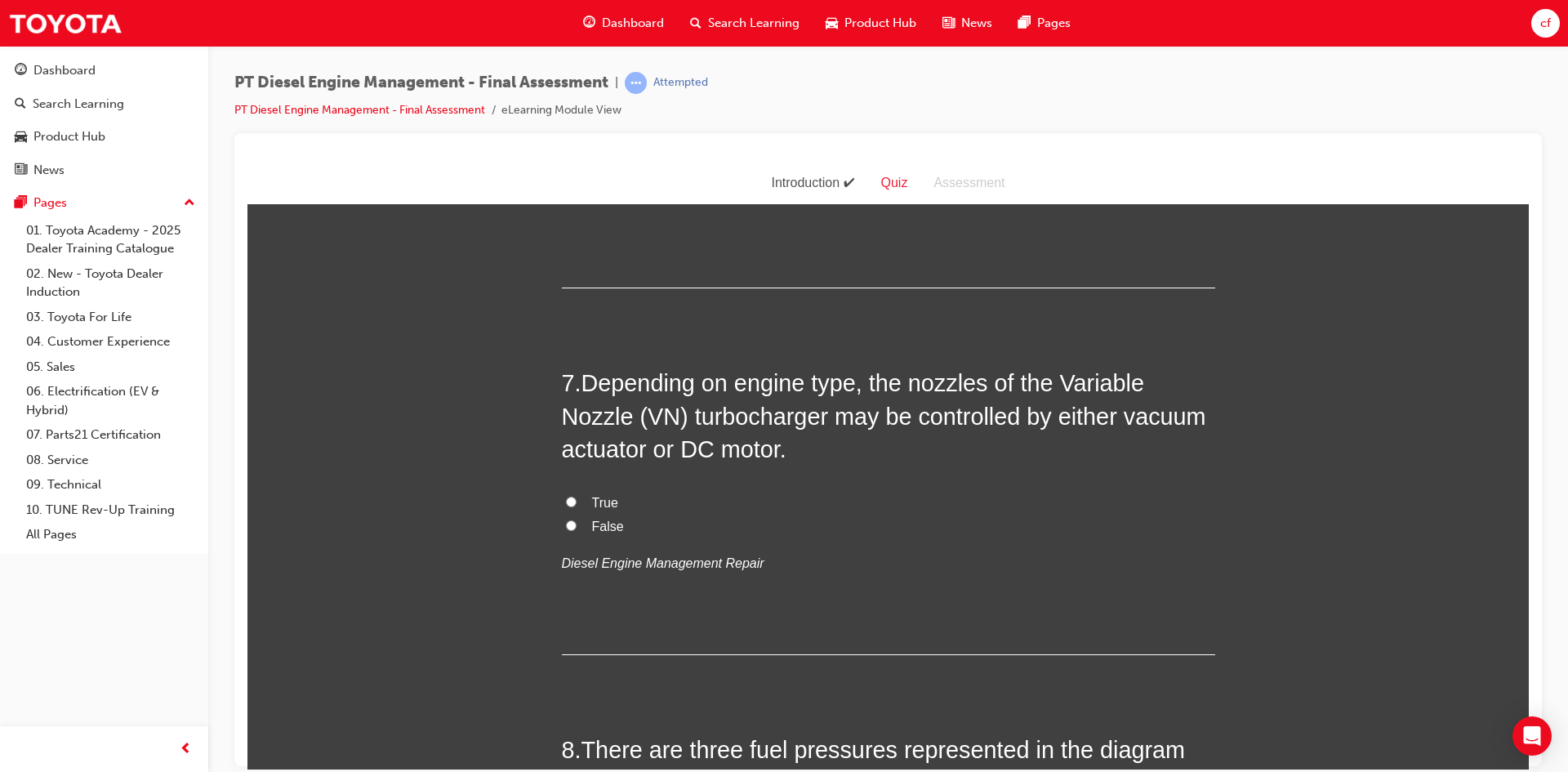 scroll, scrollTop: 2287, scrollLeft: 0, axis: vertical 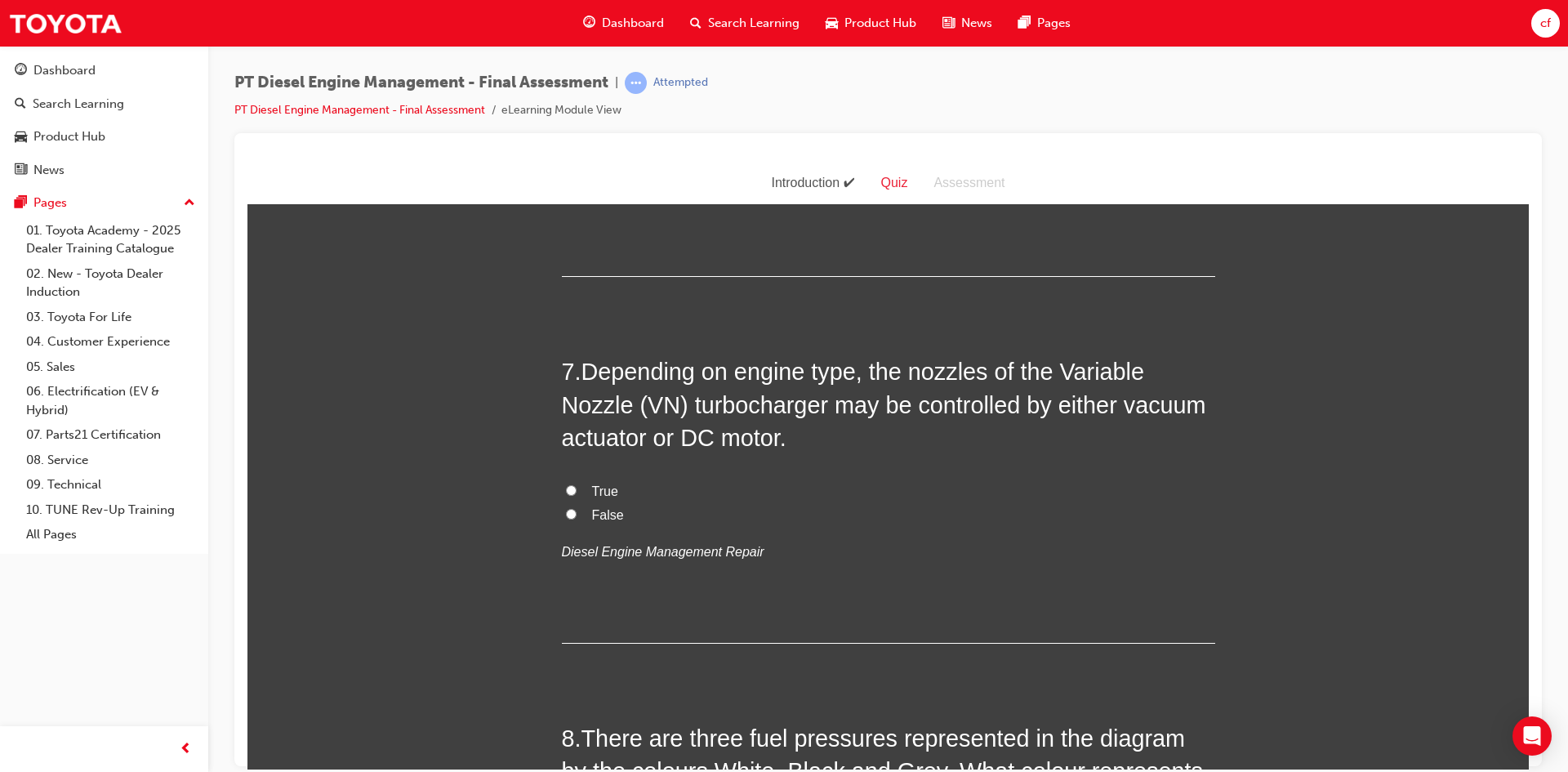 click on "True" at bounding box center [889, 491] 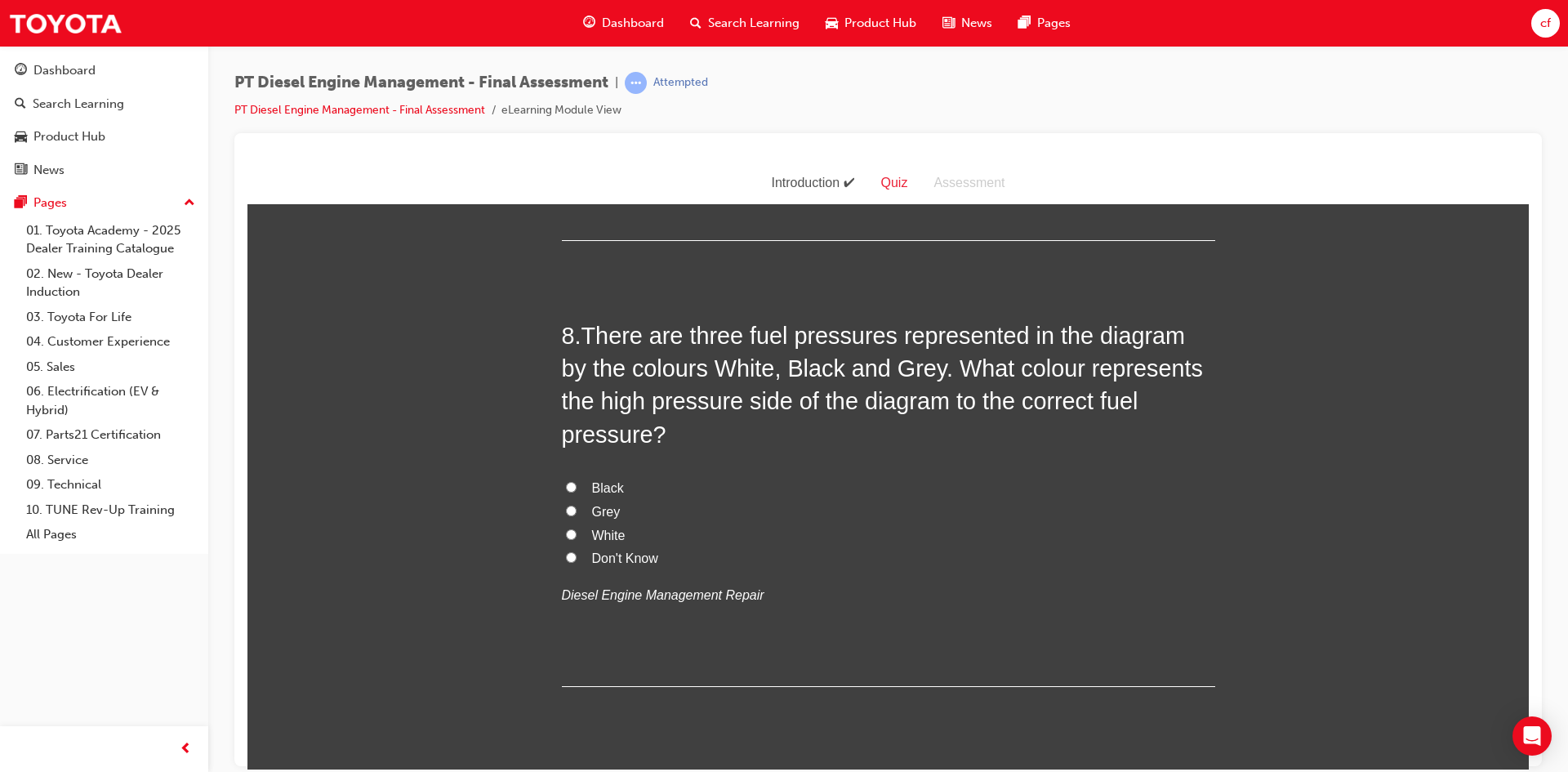 scroll, scrollTop: 2696, scrollLeft: 0, axis: vertical 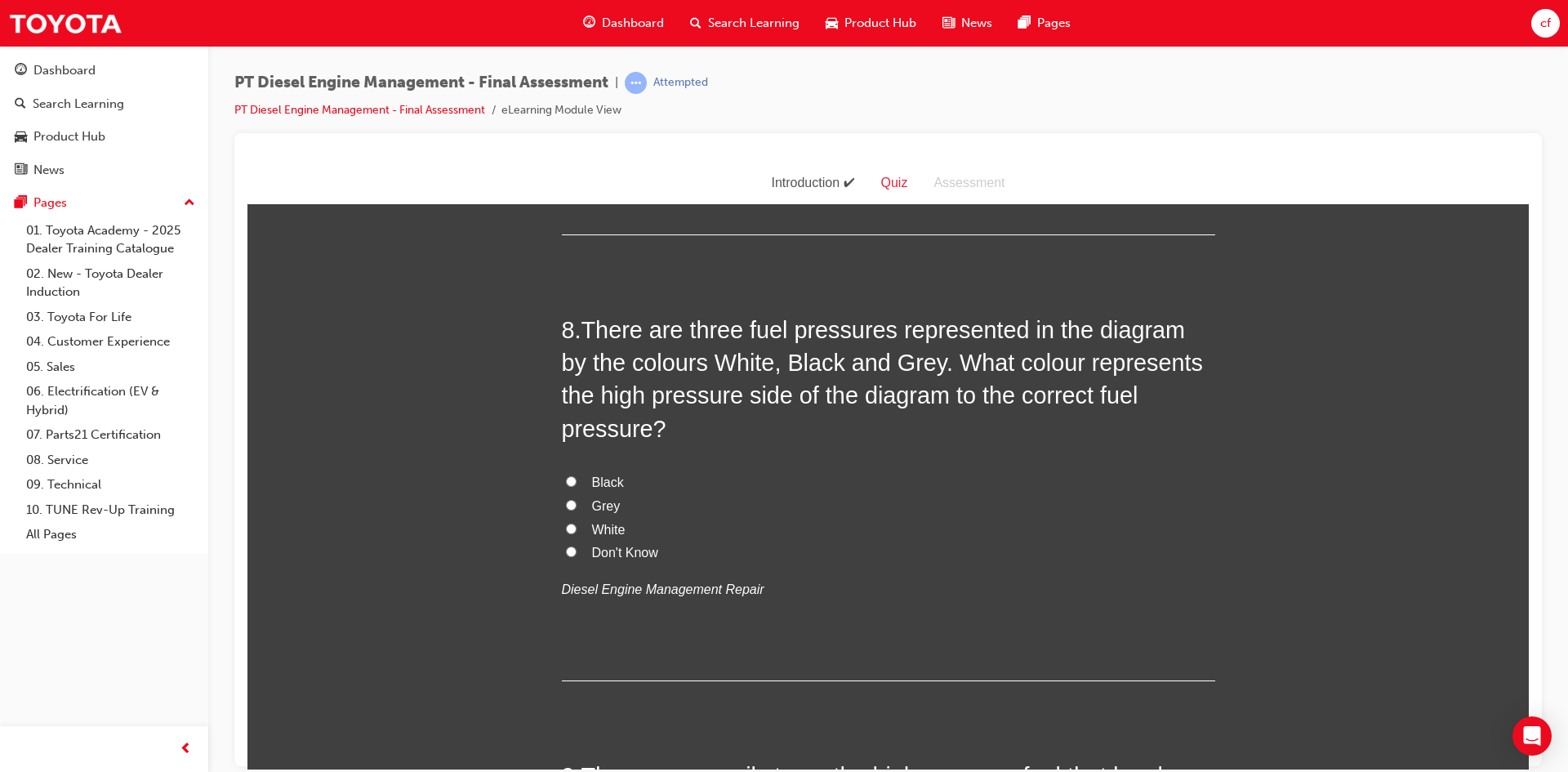 click on "Black" at bounding box center (608, 481) 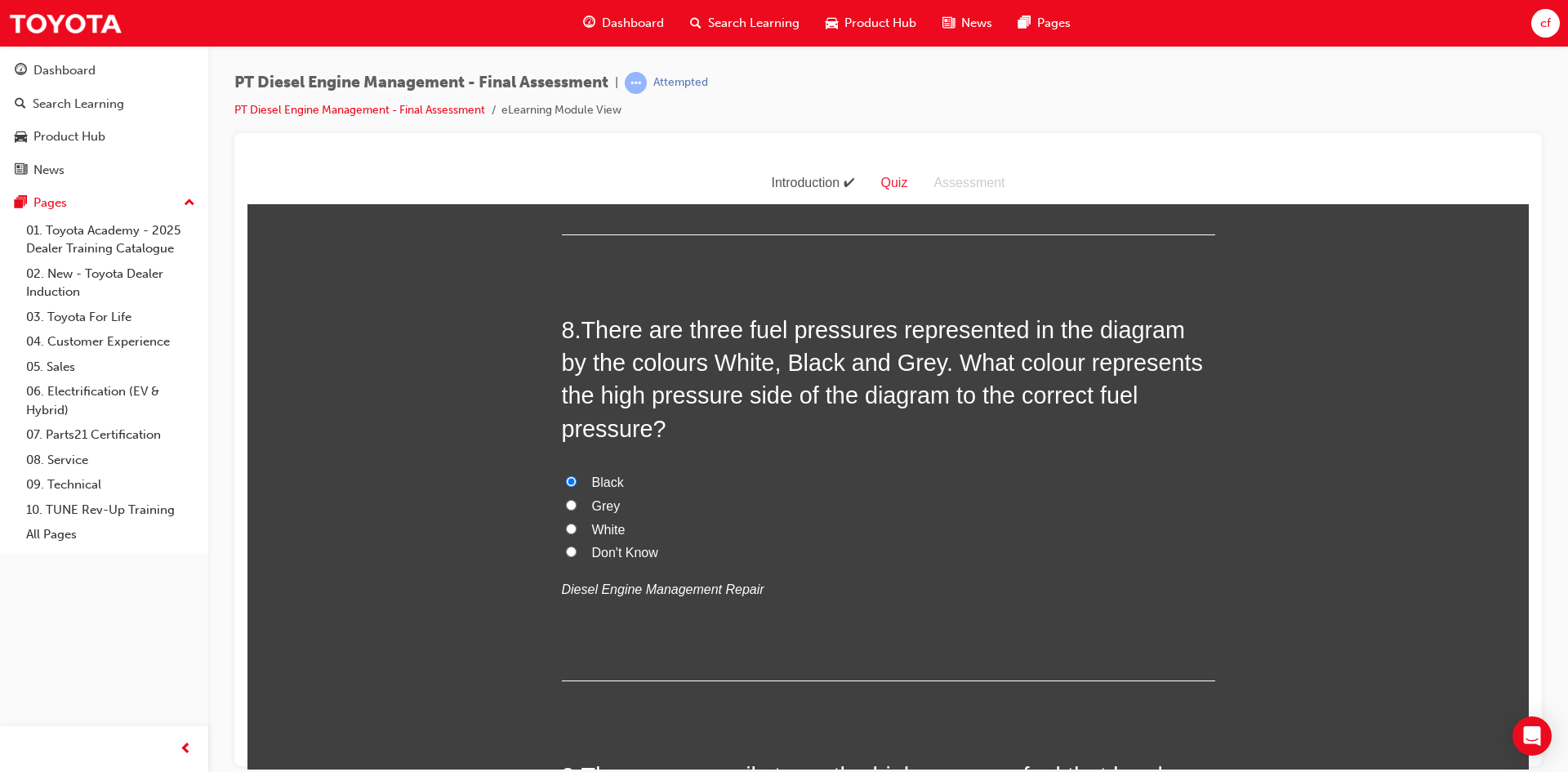 click on "Black" at bounding box center (608, 481) 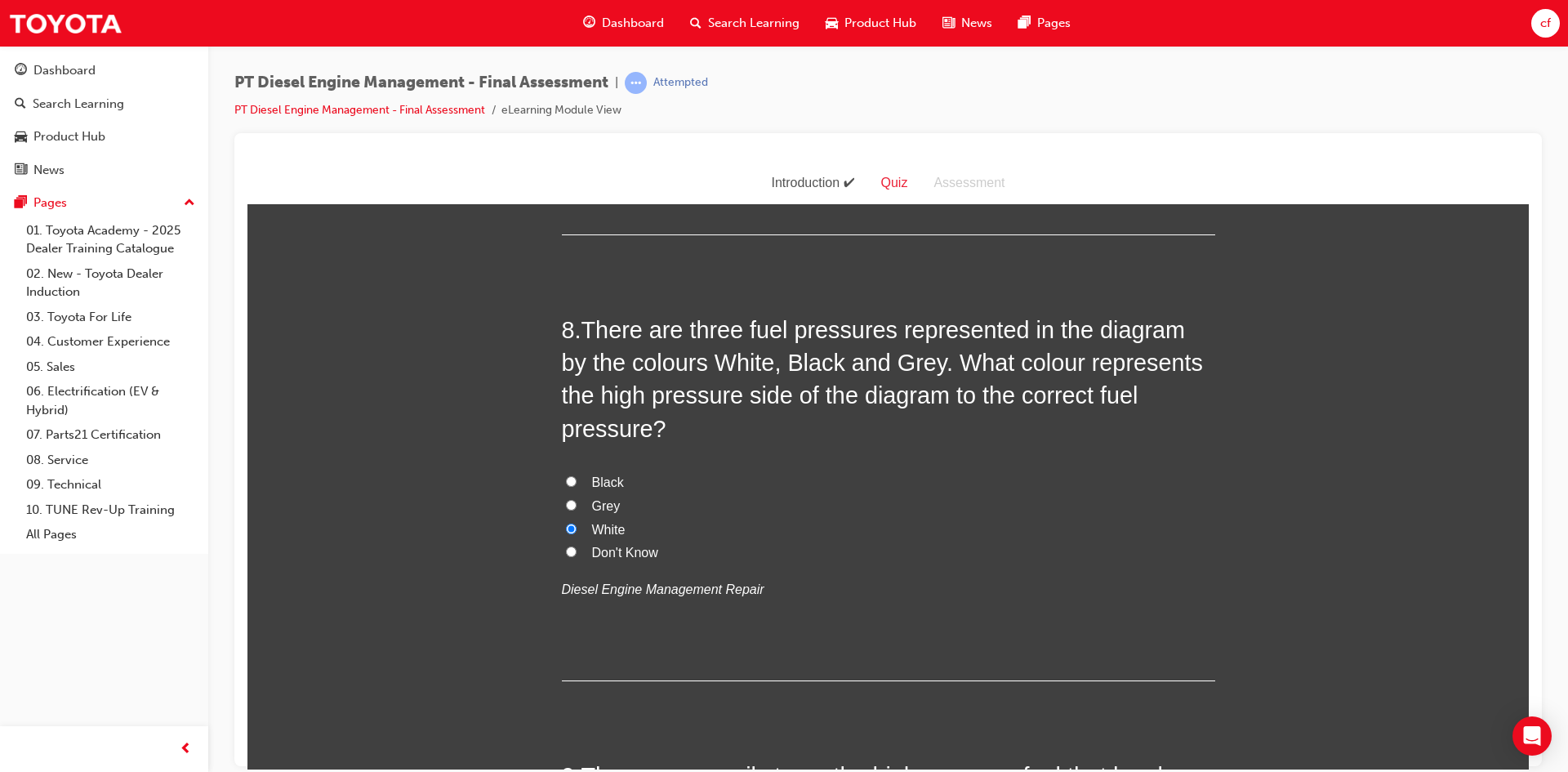 click on "Grey" at bounding box center (889, 506) 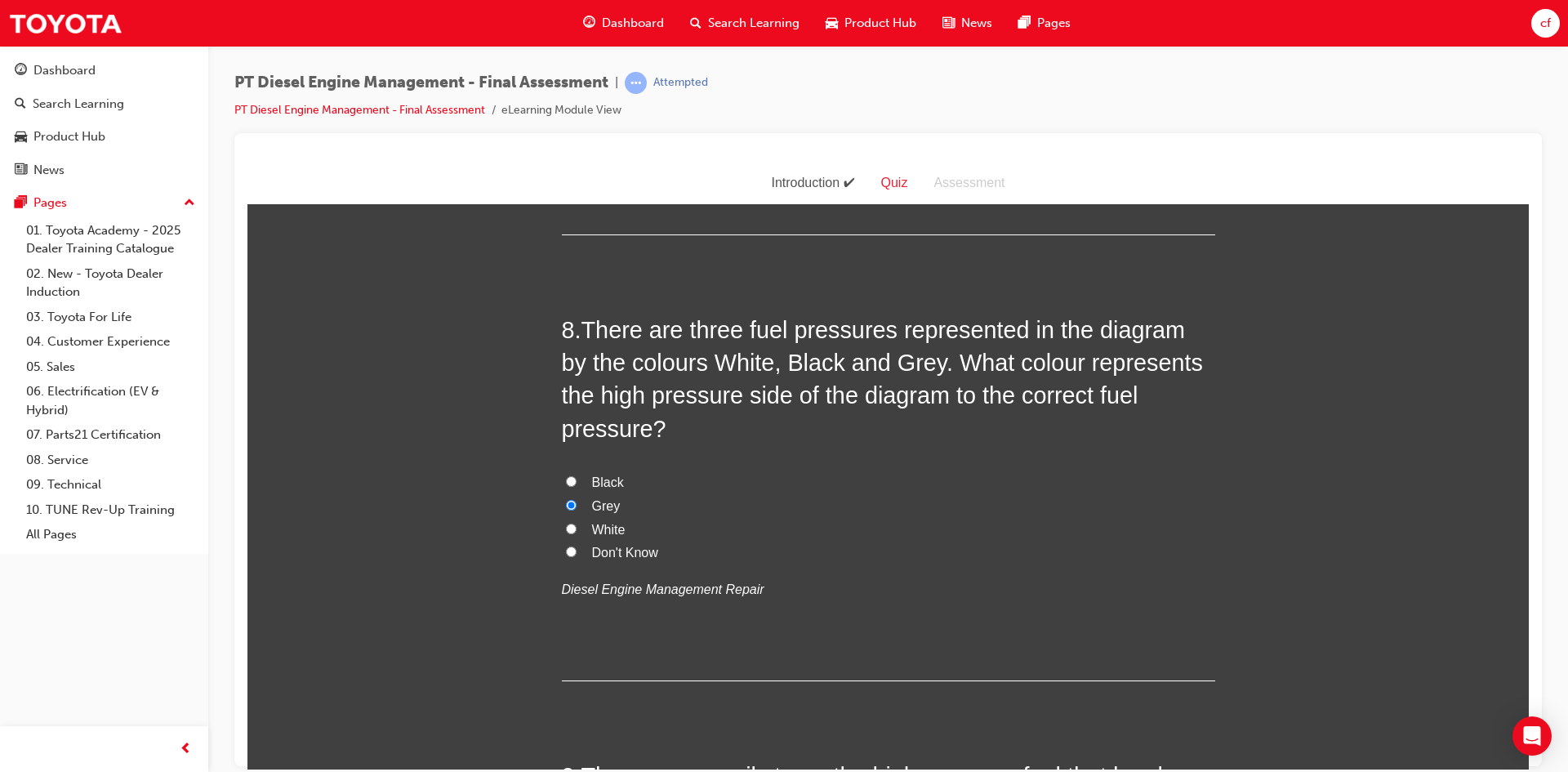 click on "White" at bounding box center [608, 529] 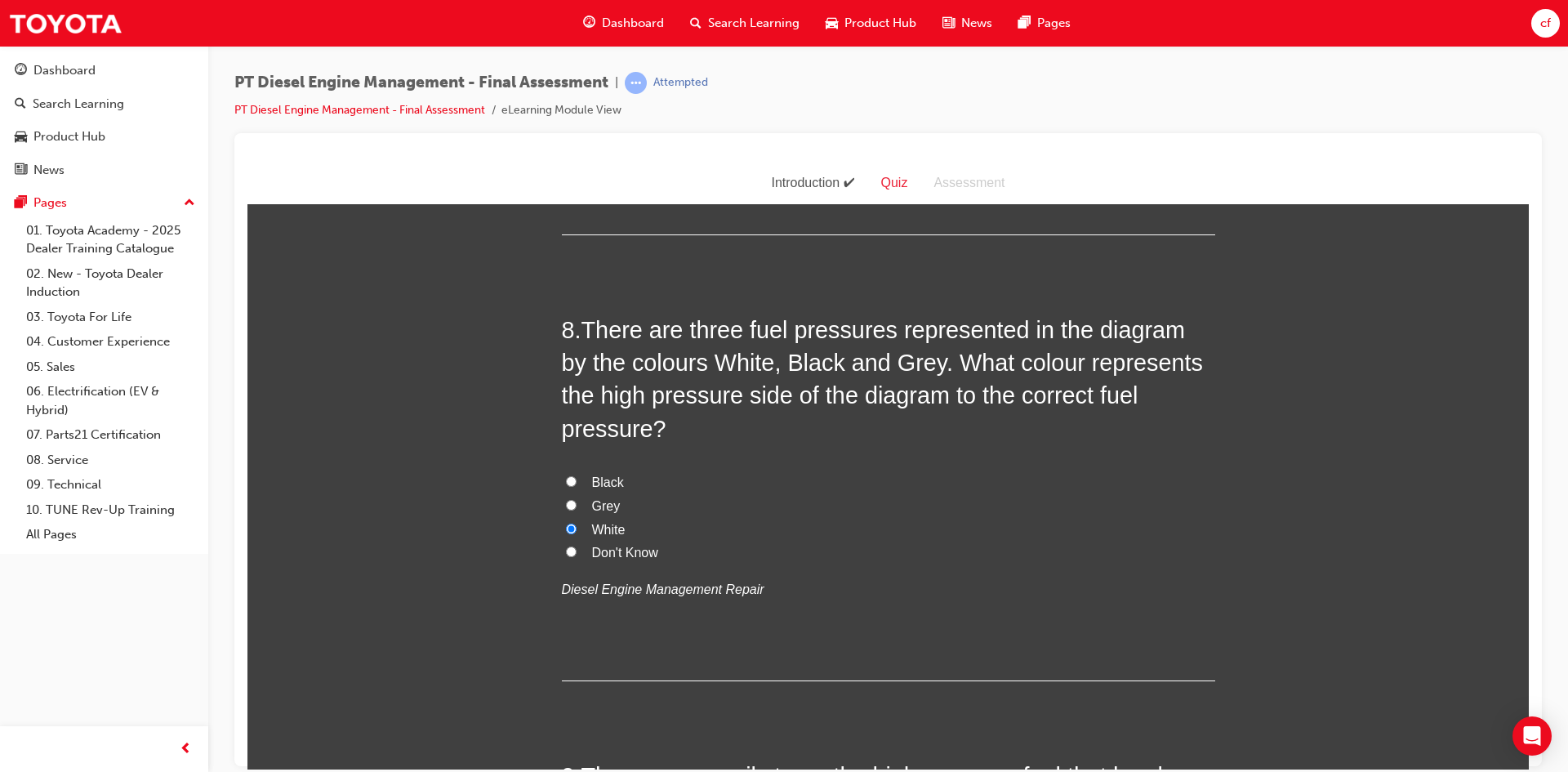 click on "Grey" at bounding box center [606, 505] 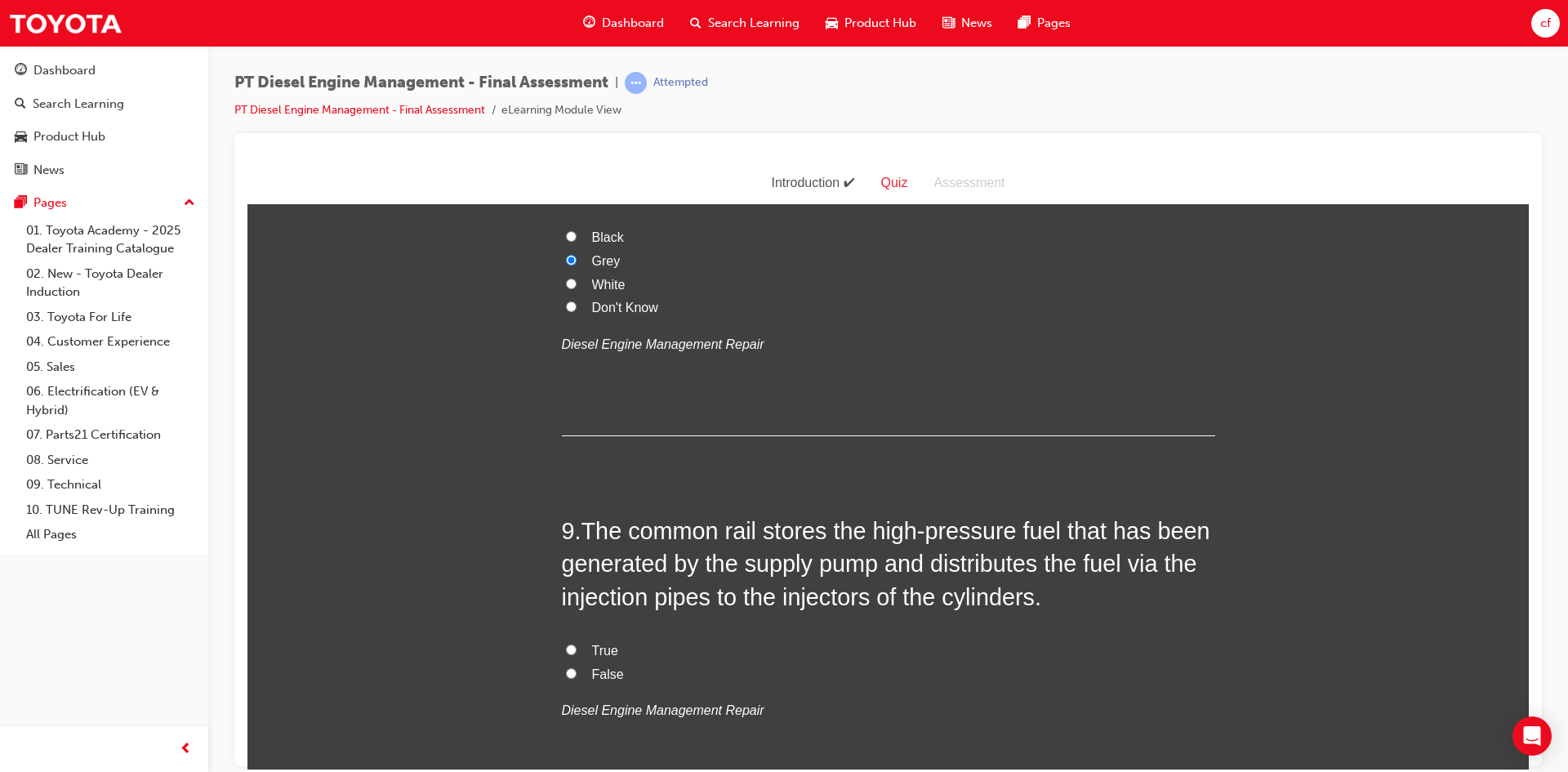 scroll, scrollTop: 3023, scrollLeft: 0, axis: vertical 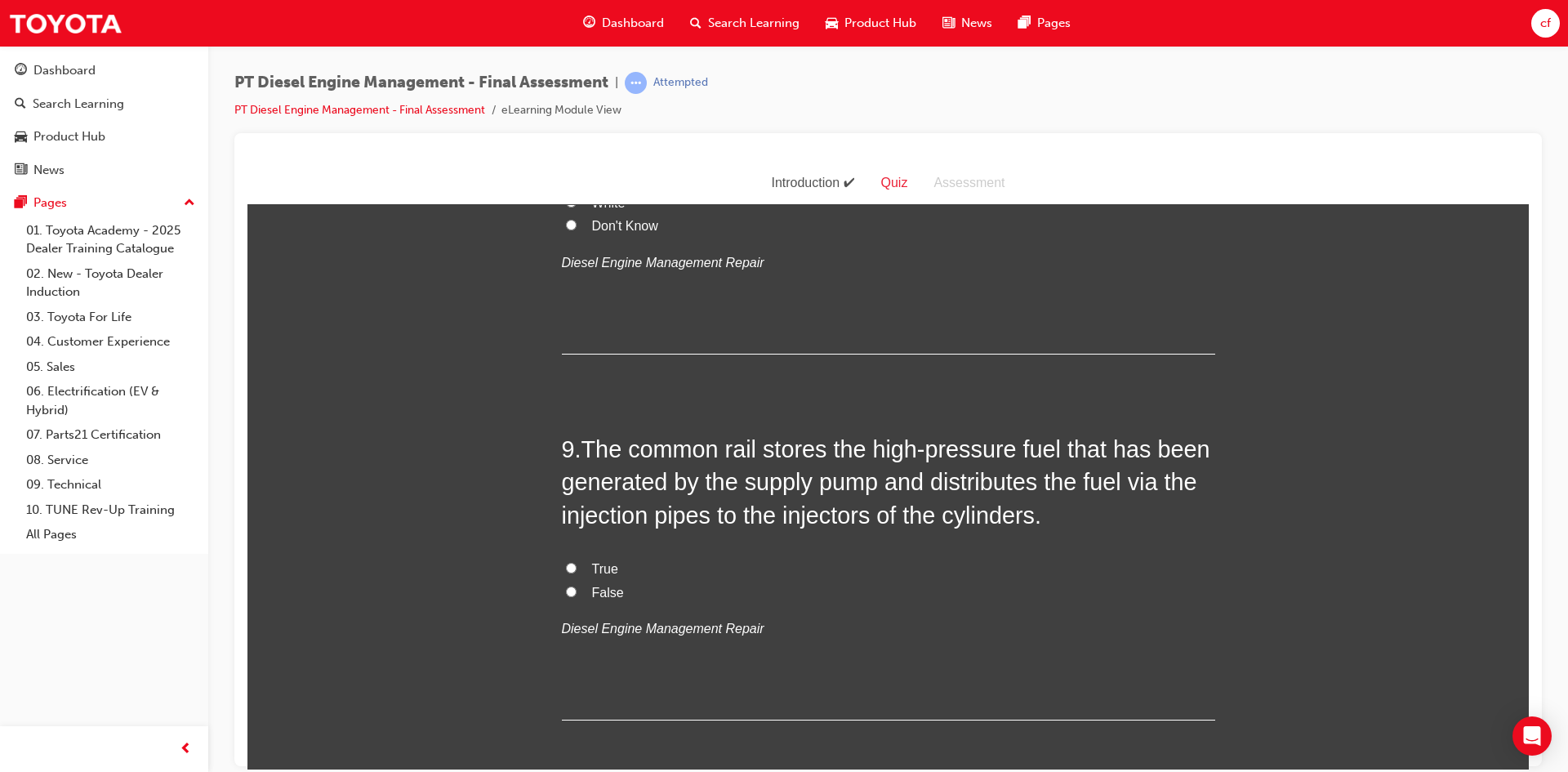 click on "True" at bounding box center [605, 568] 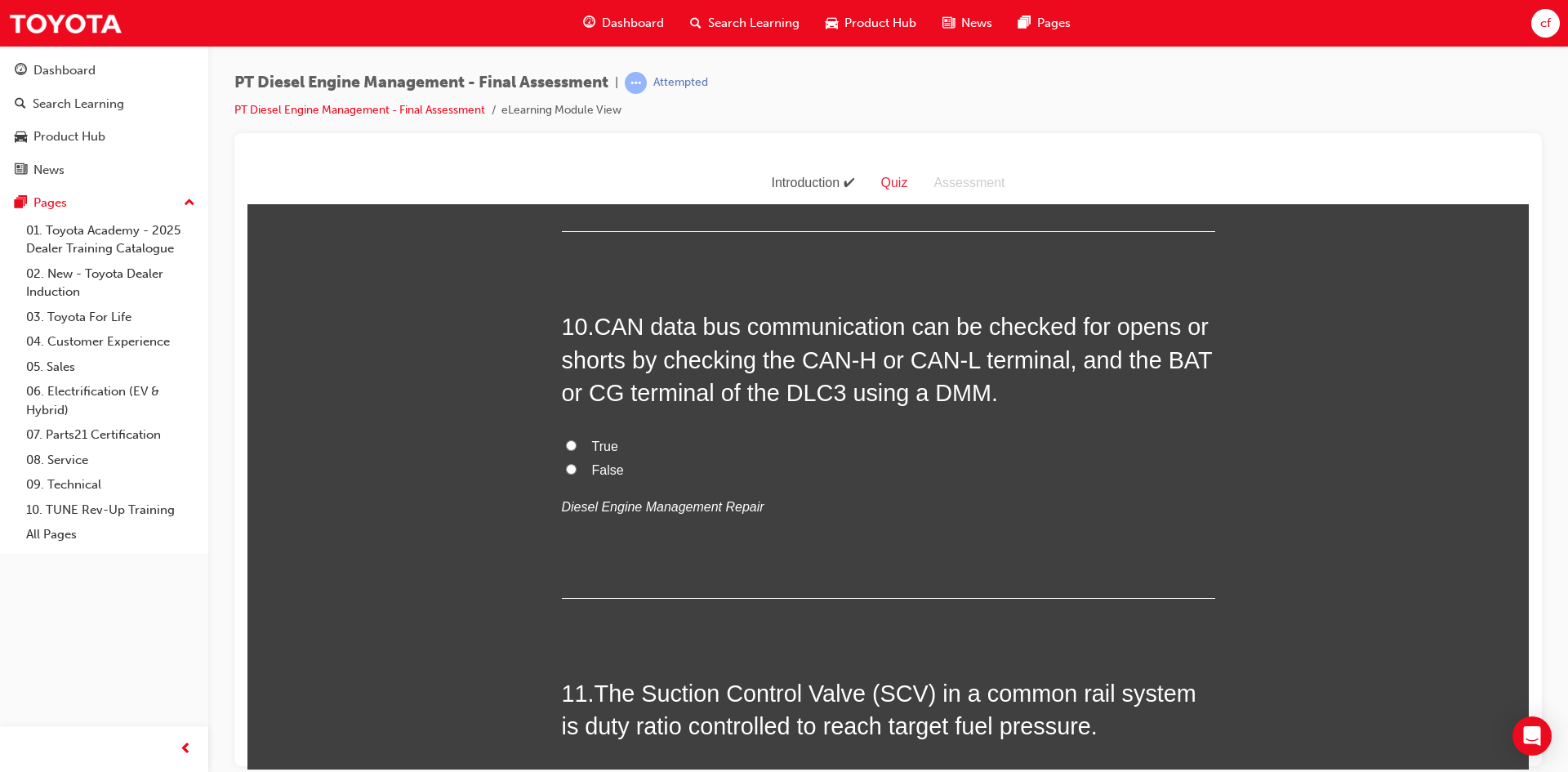 scroll, scrollTop: 3513, scrollLeft: 0, axis: vertical 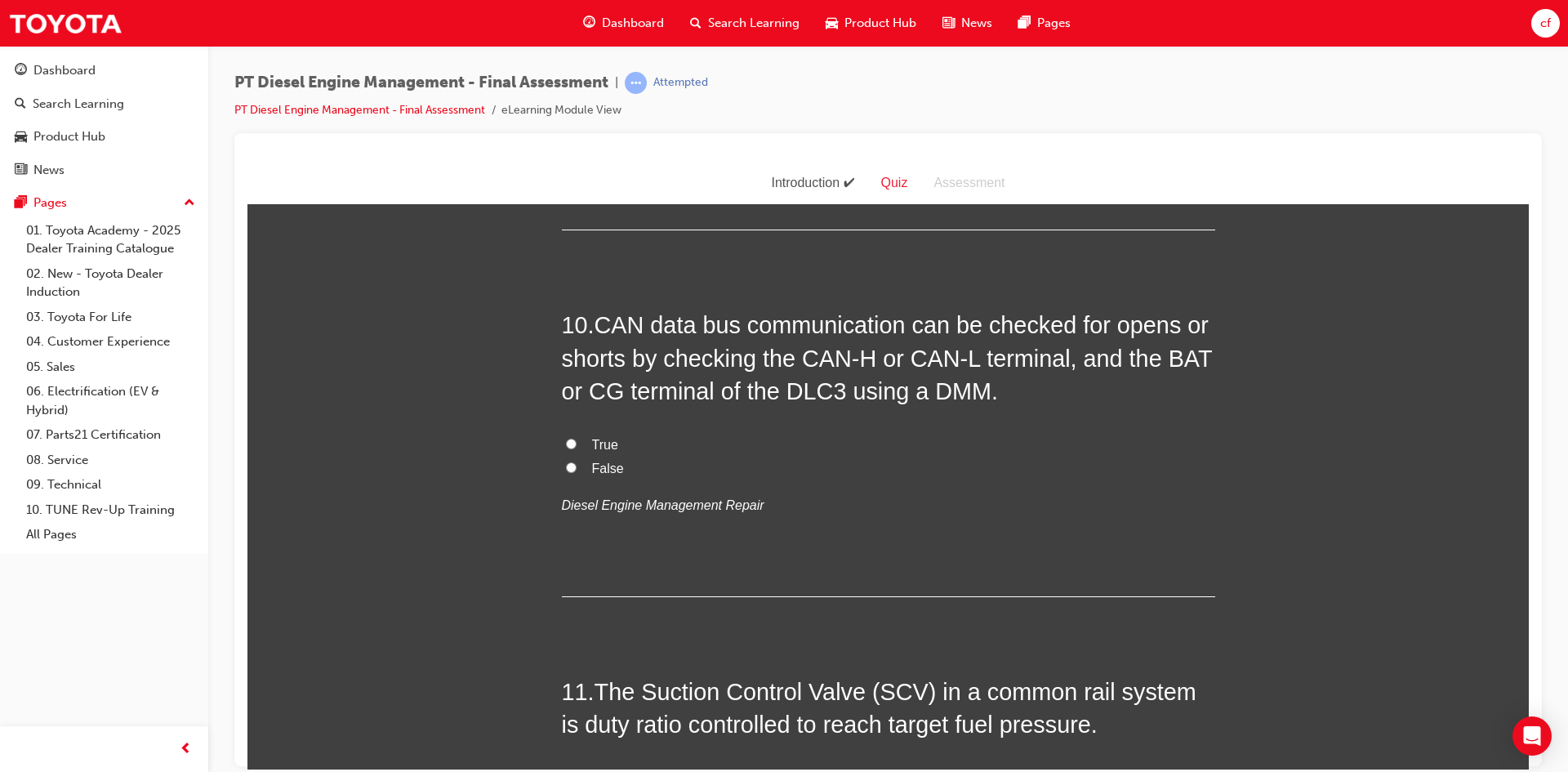 click on "True" at bounding box center (889, 444) 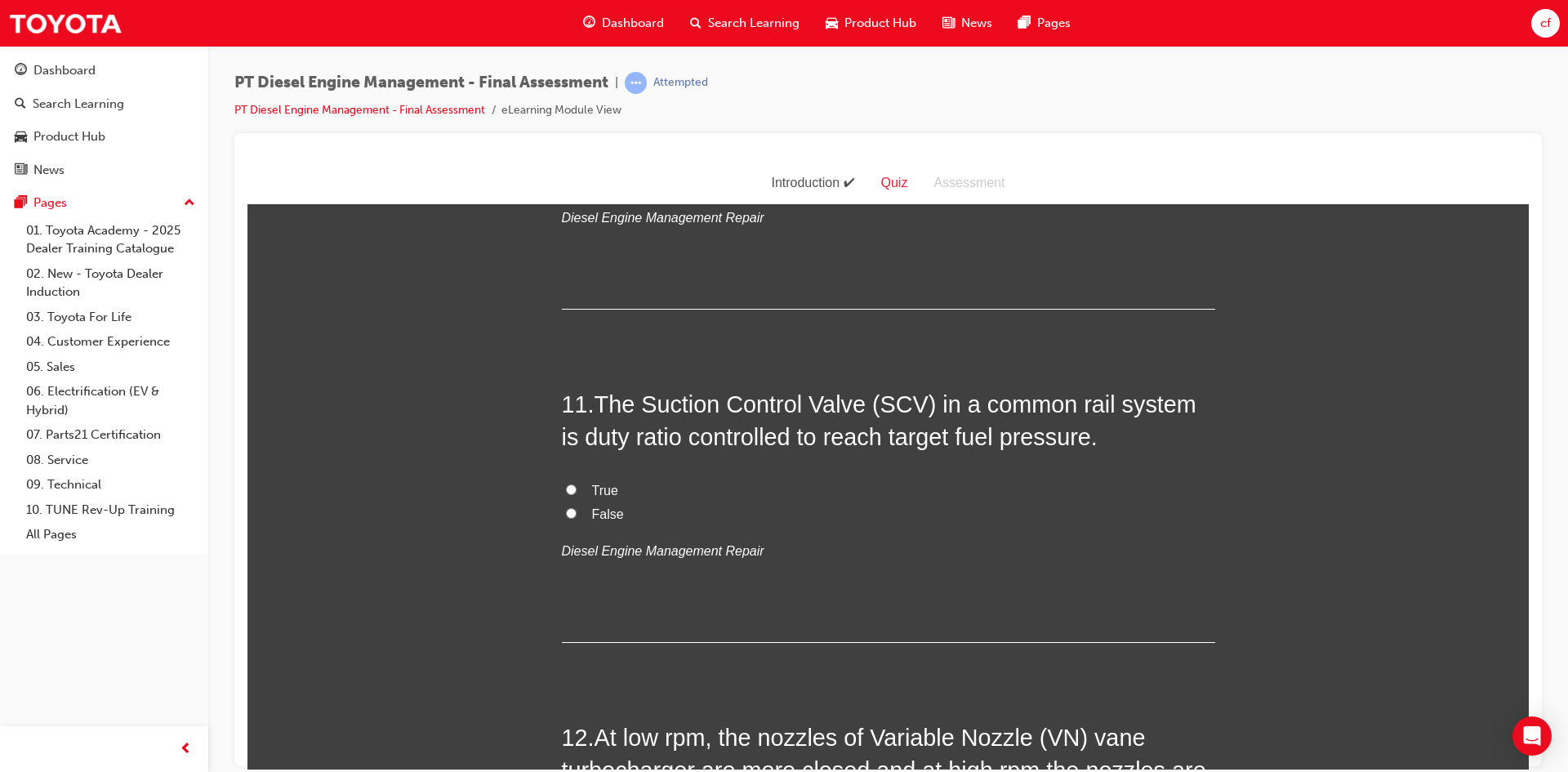 scroll, scrollTop: 3840, scrollLeft: 0, axis: vertical 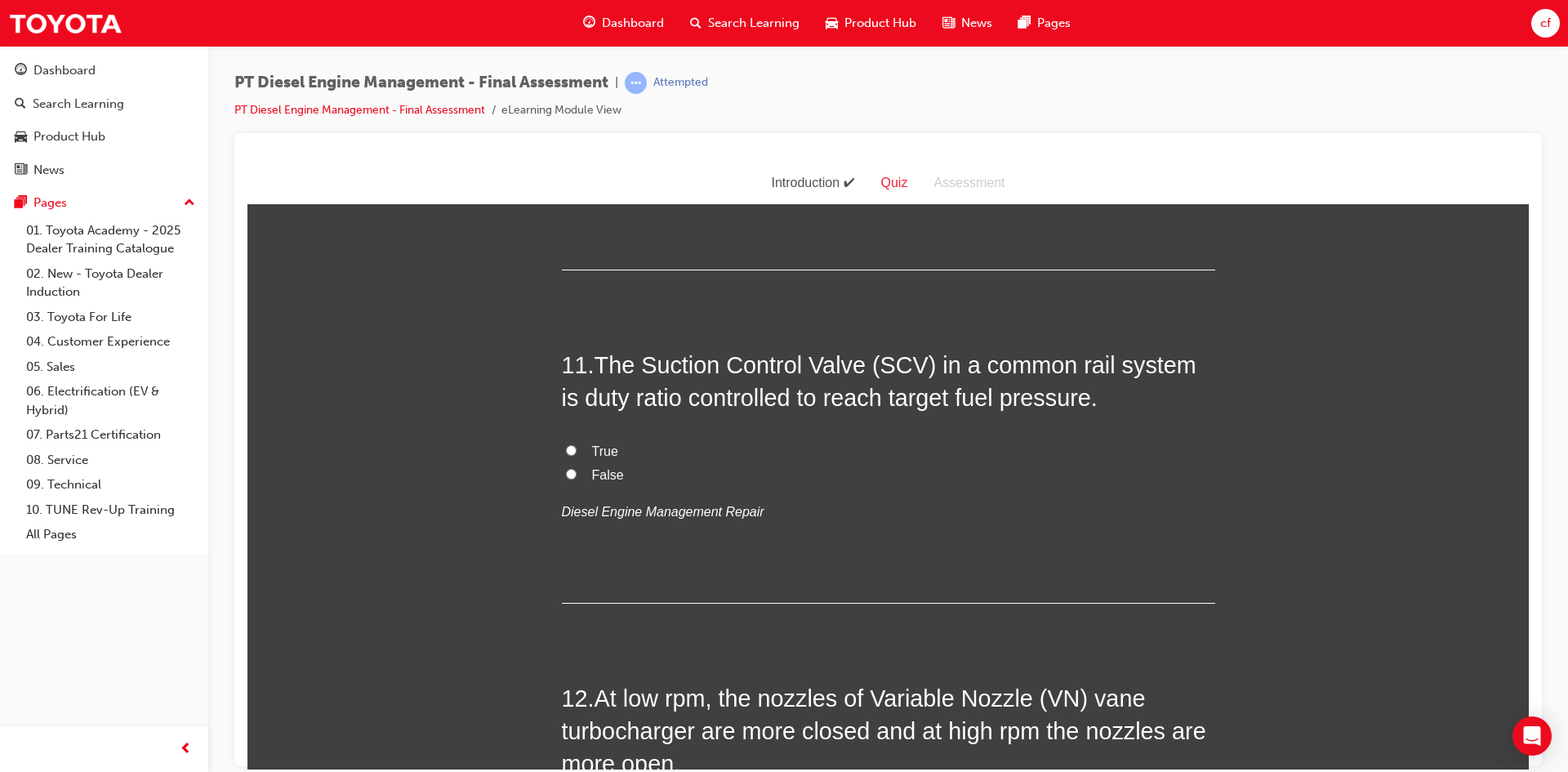 click on "True" at bounding box center (605, 450) 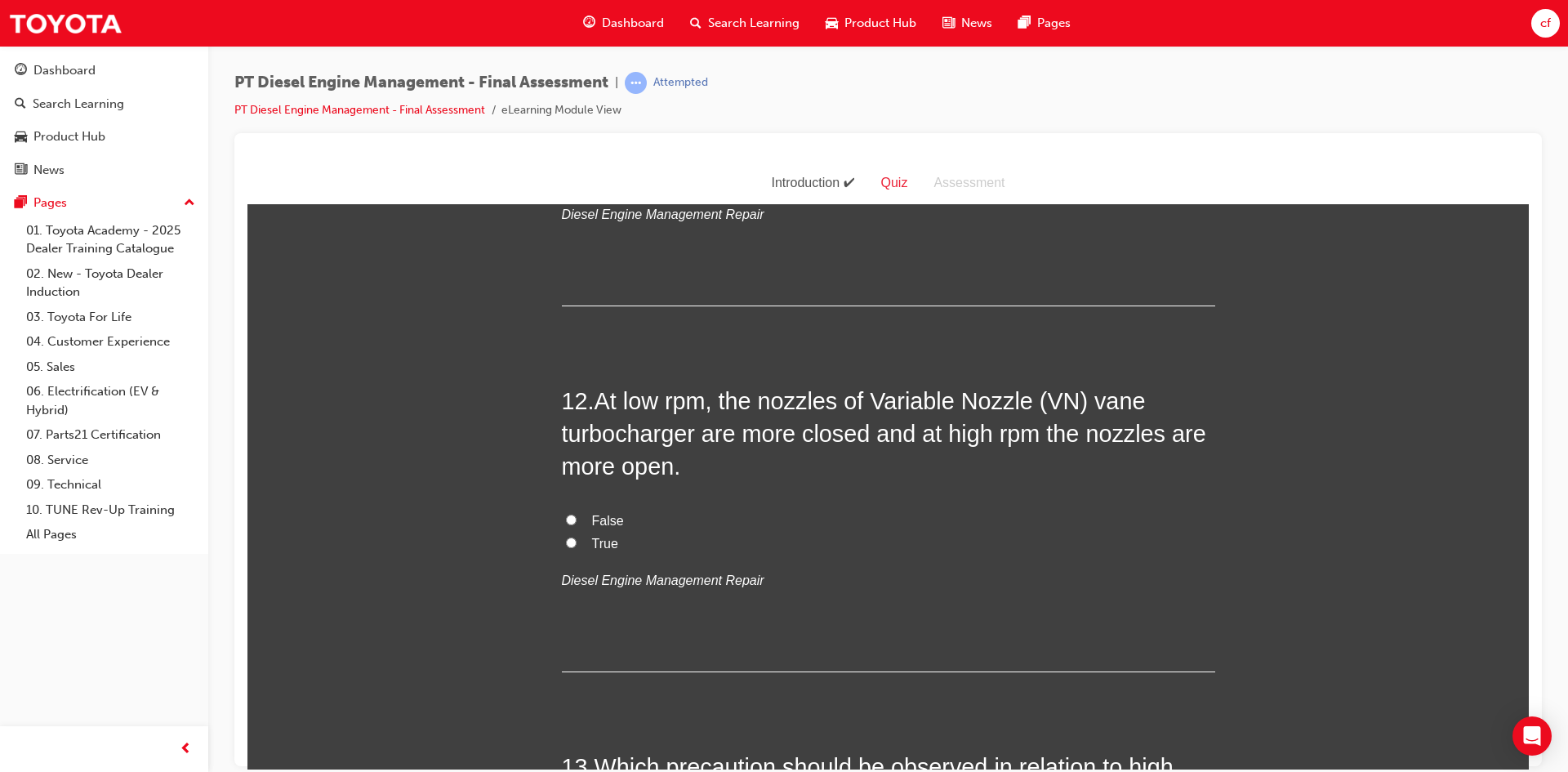 scroll, scrollTop: 4166, scrollLeft: 0, axis: vertical 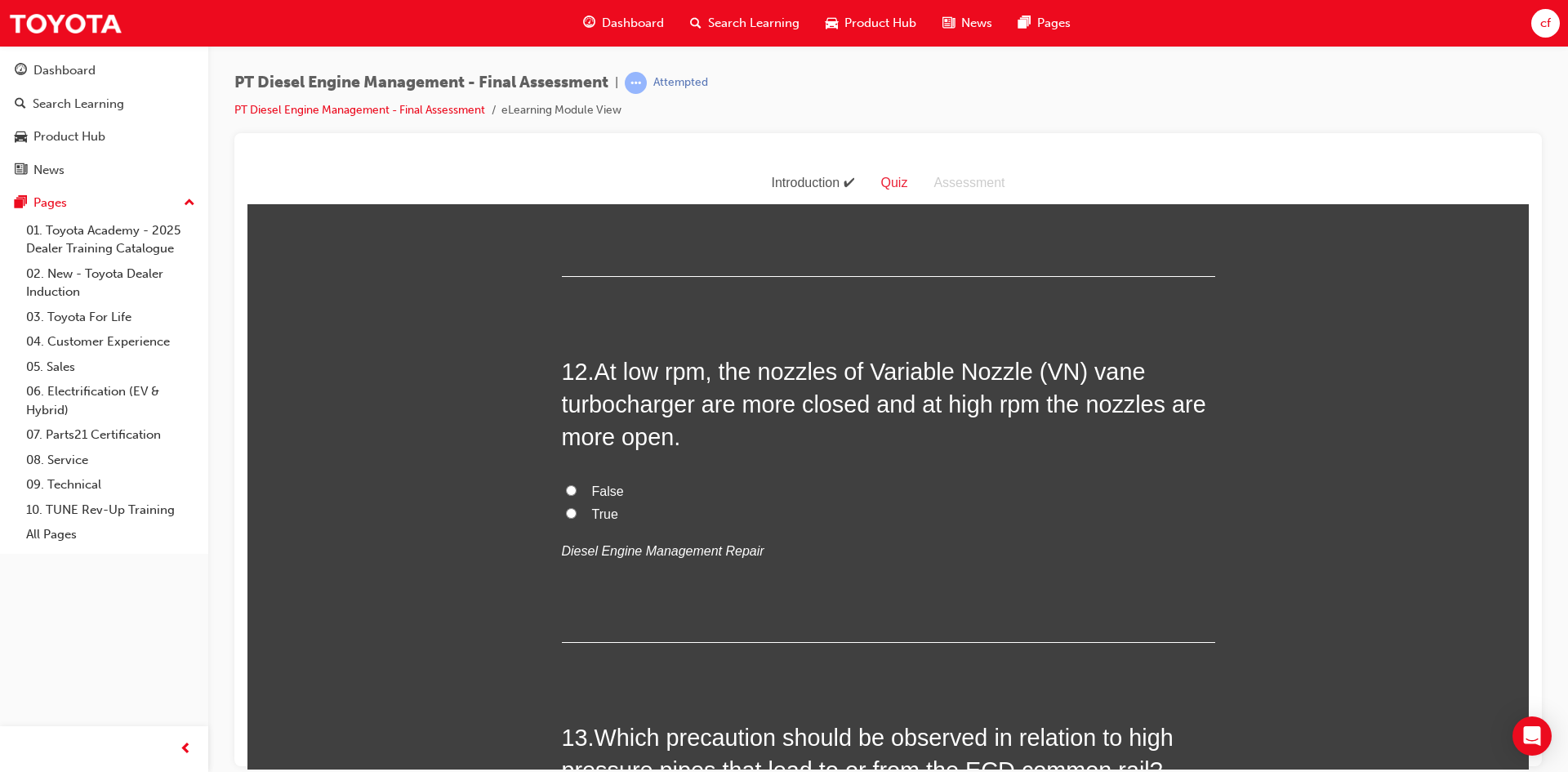 click on "False" at bounding box center [608, 490] 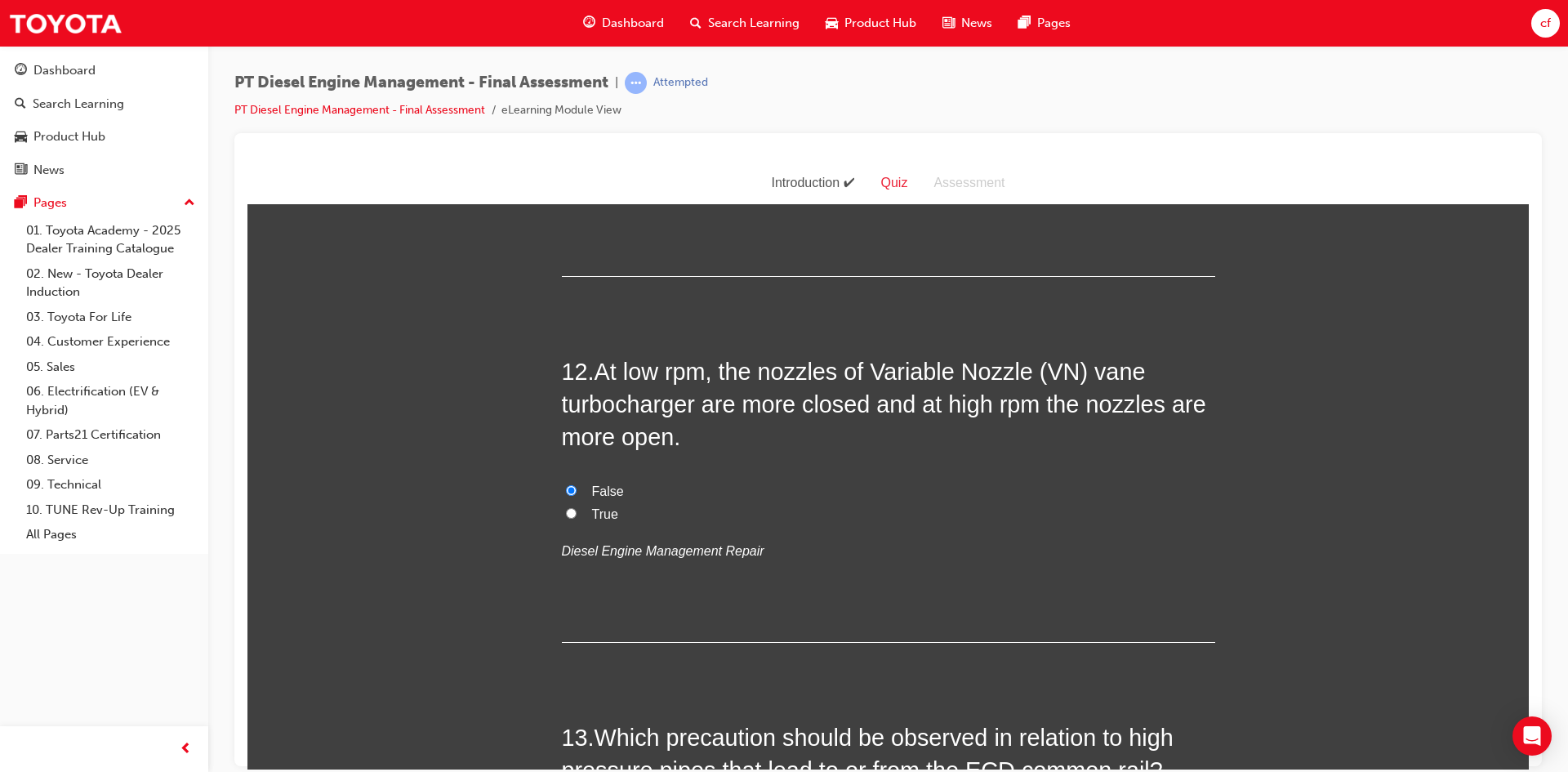 click on "True" at bounding box center (605, 513) 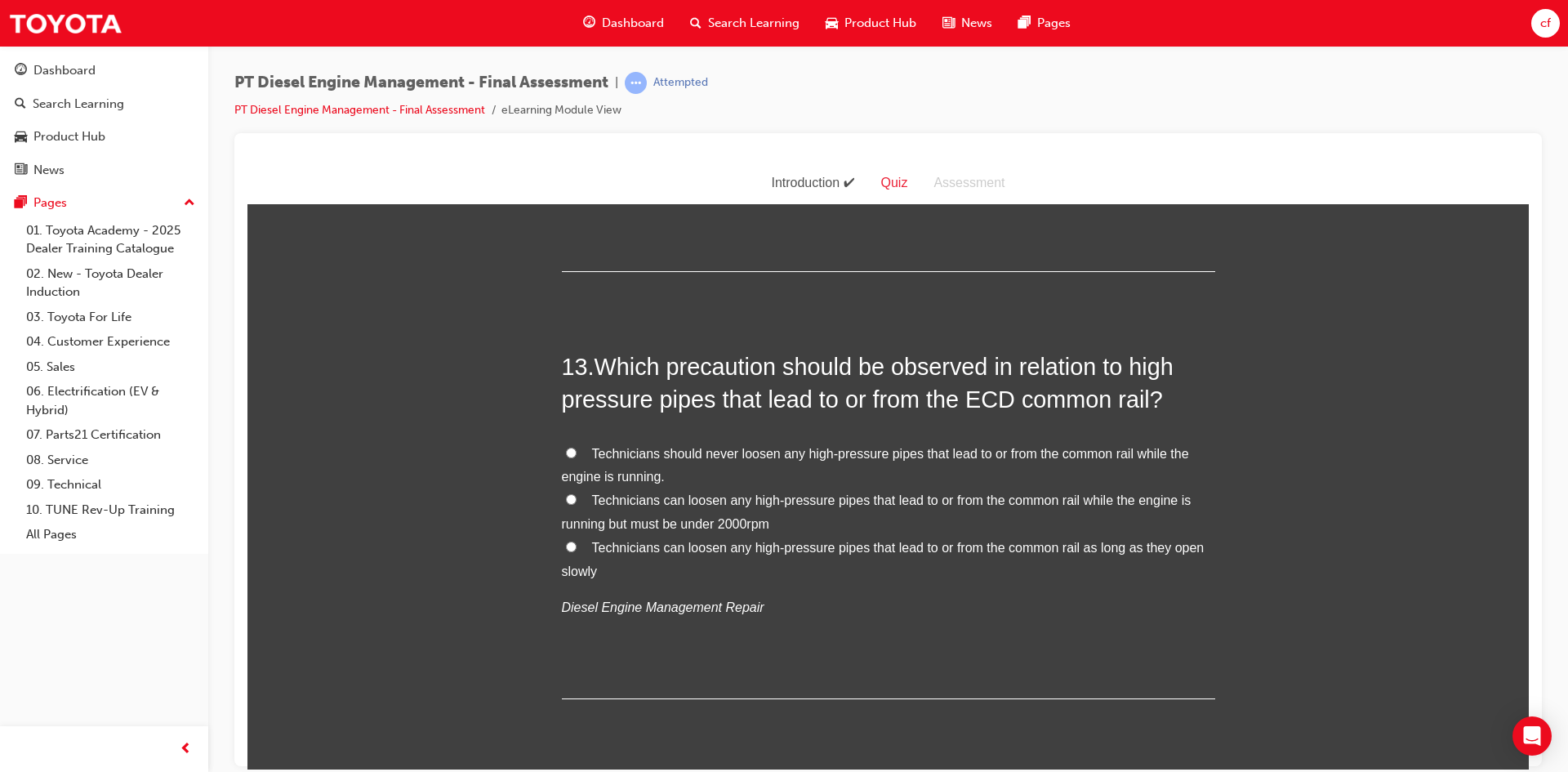 scroll, scrollTop: 4575, scrollLeft: 0, axis: vertical 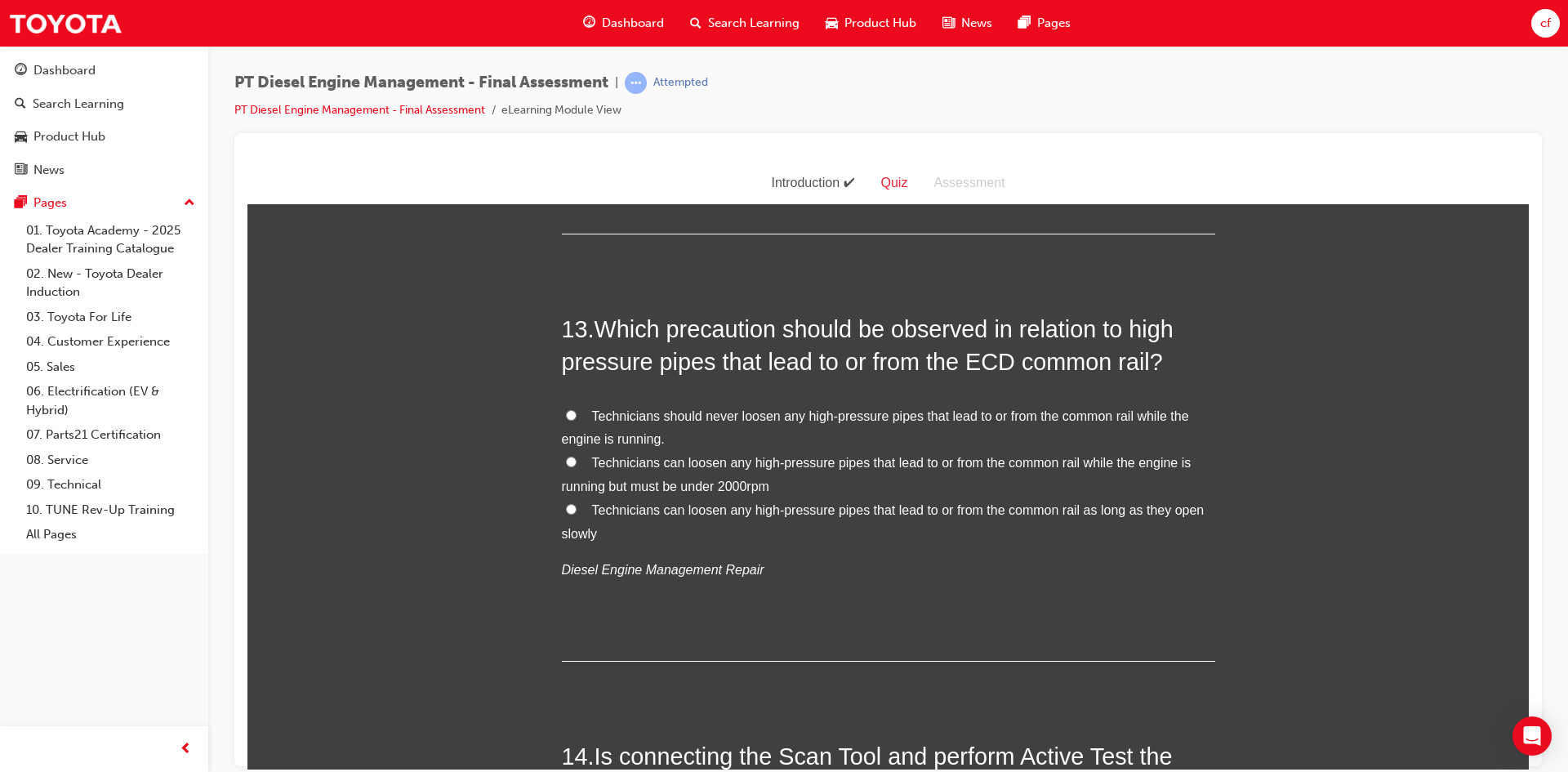 click on "Technicians should never loosen any high-pressure pipes that lead to or from the common rail while the engine is running." at bounding box center (571, 414) 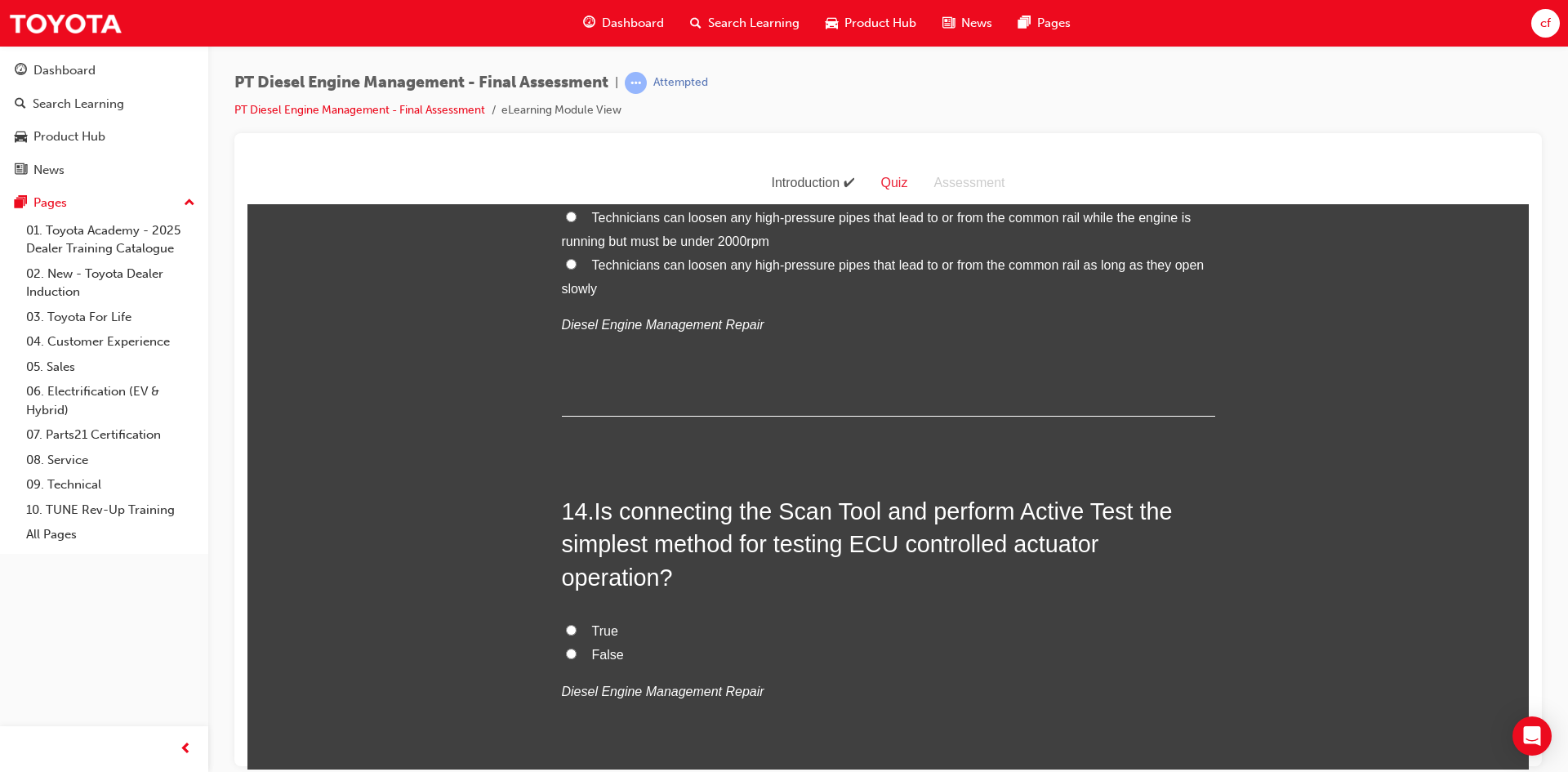 scroll, scrollTop: 4902, scrollLeft: 0, axis: vertical 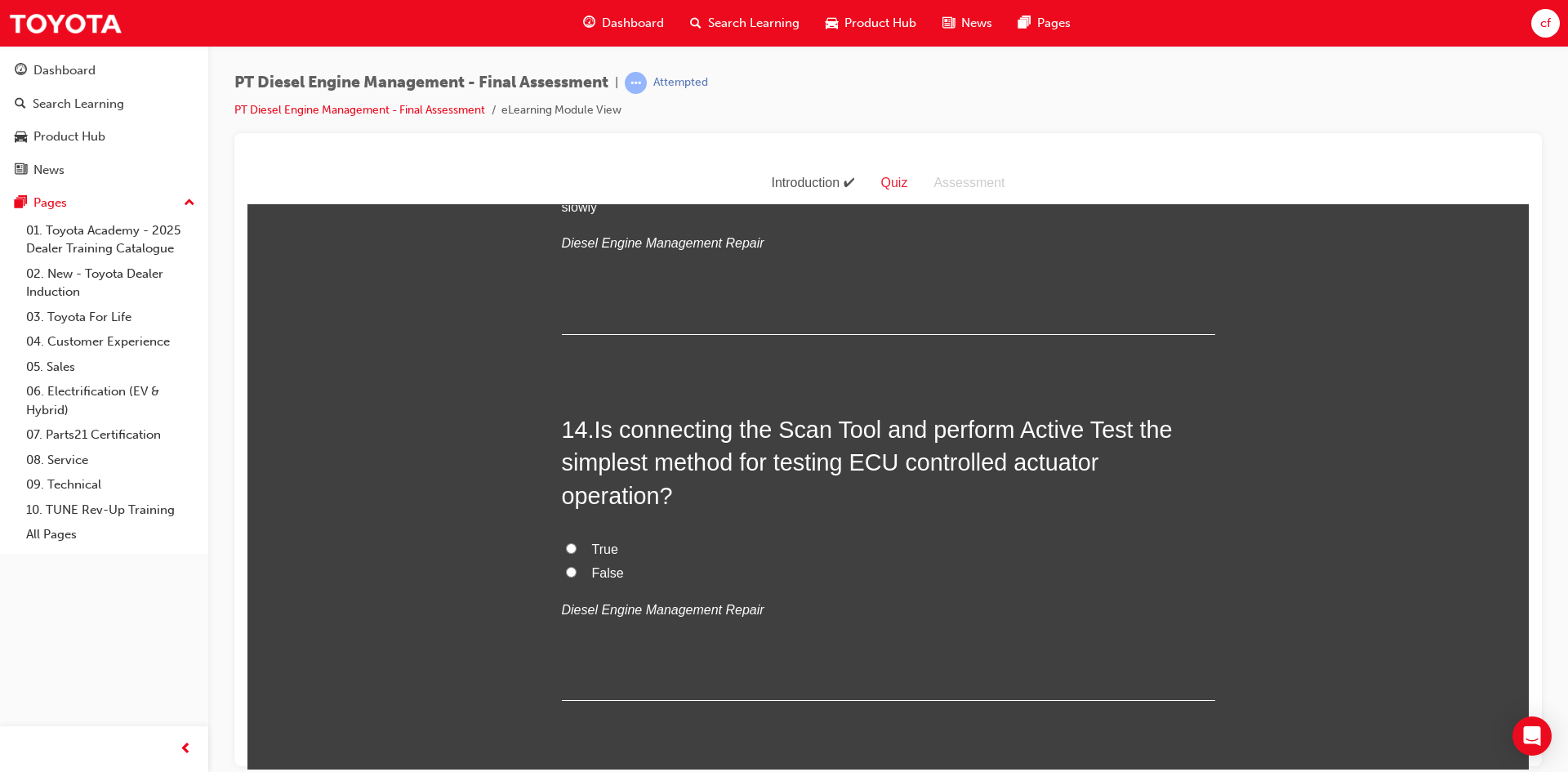 click on "True" at bounding box center [605, 548] 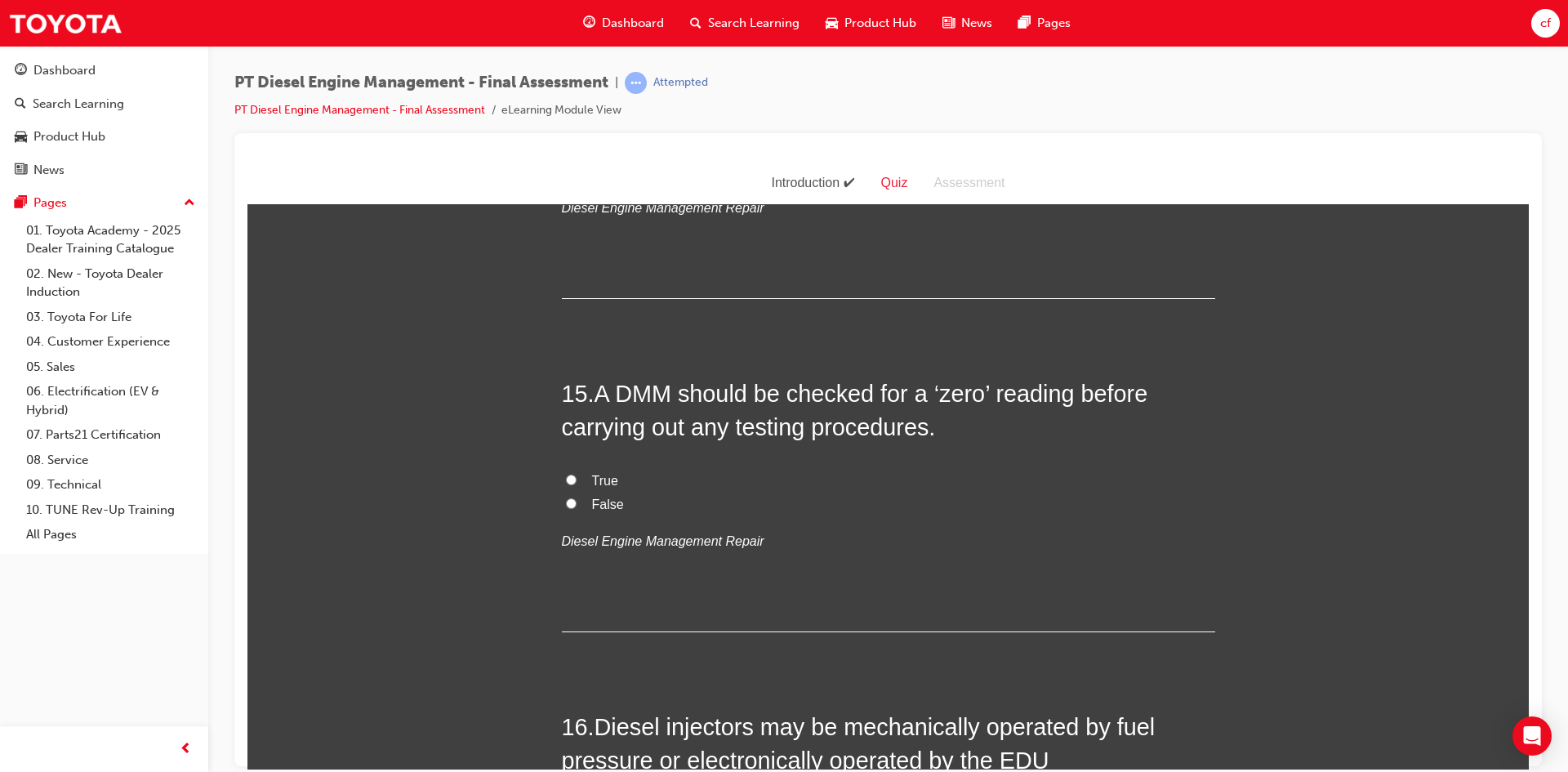 scroll, scrollTop: 5310, scrollLeft: 0, axis: vertical 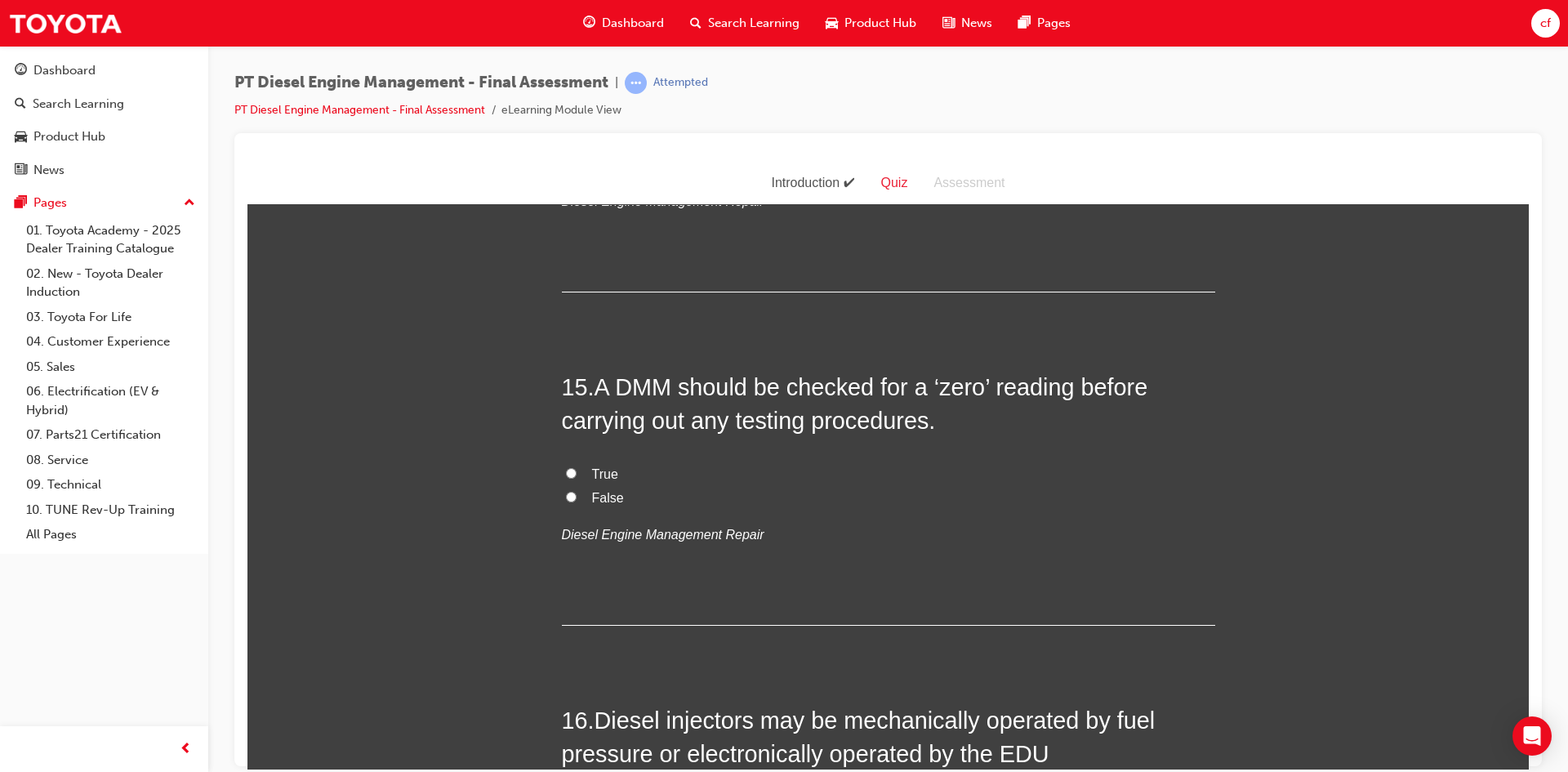 click on "True" at bounding box center [889, 474] 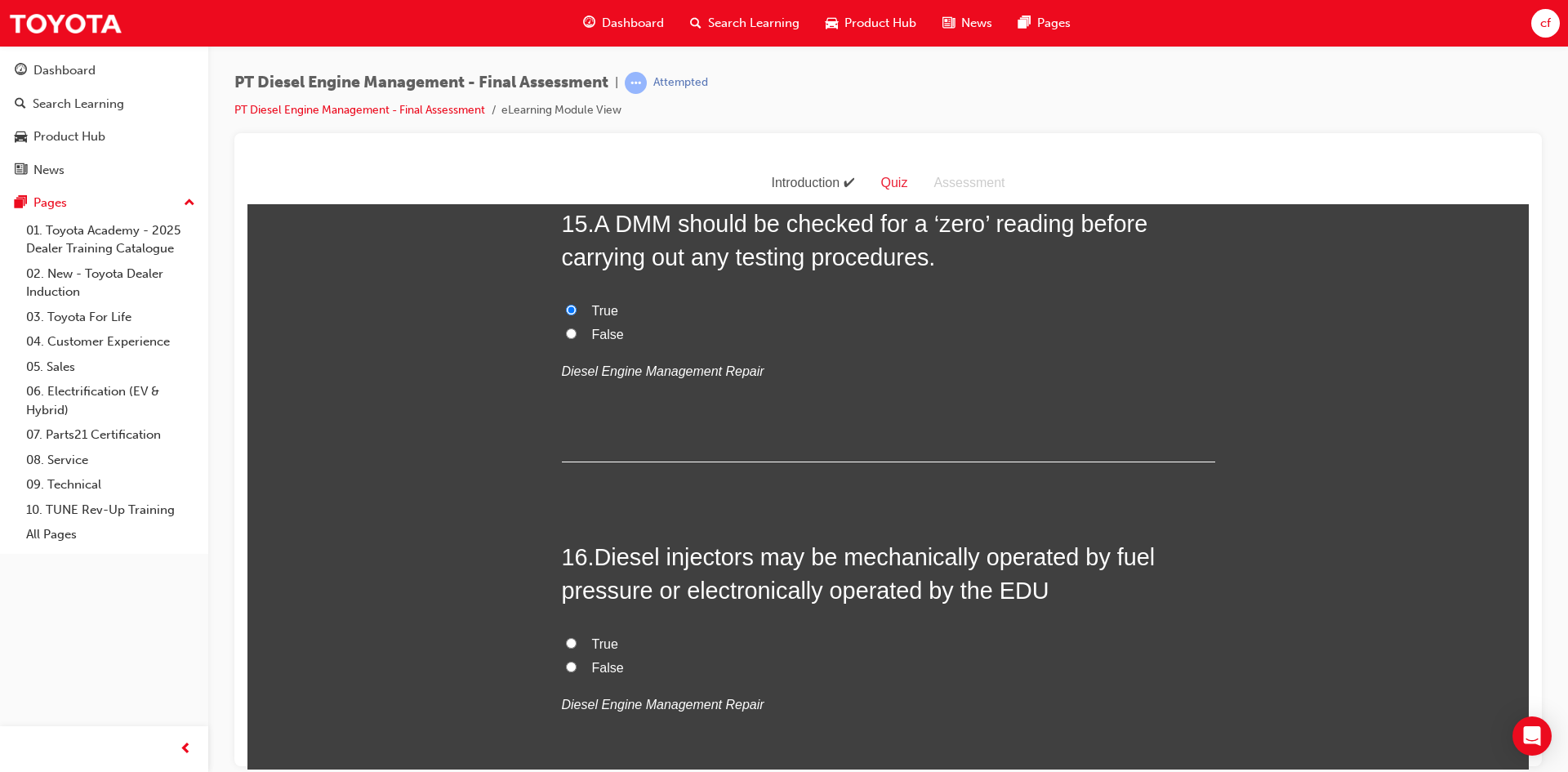 scroll, scrollTop: 5555, scrollLeft: 0, axis: vertical 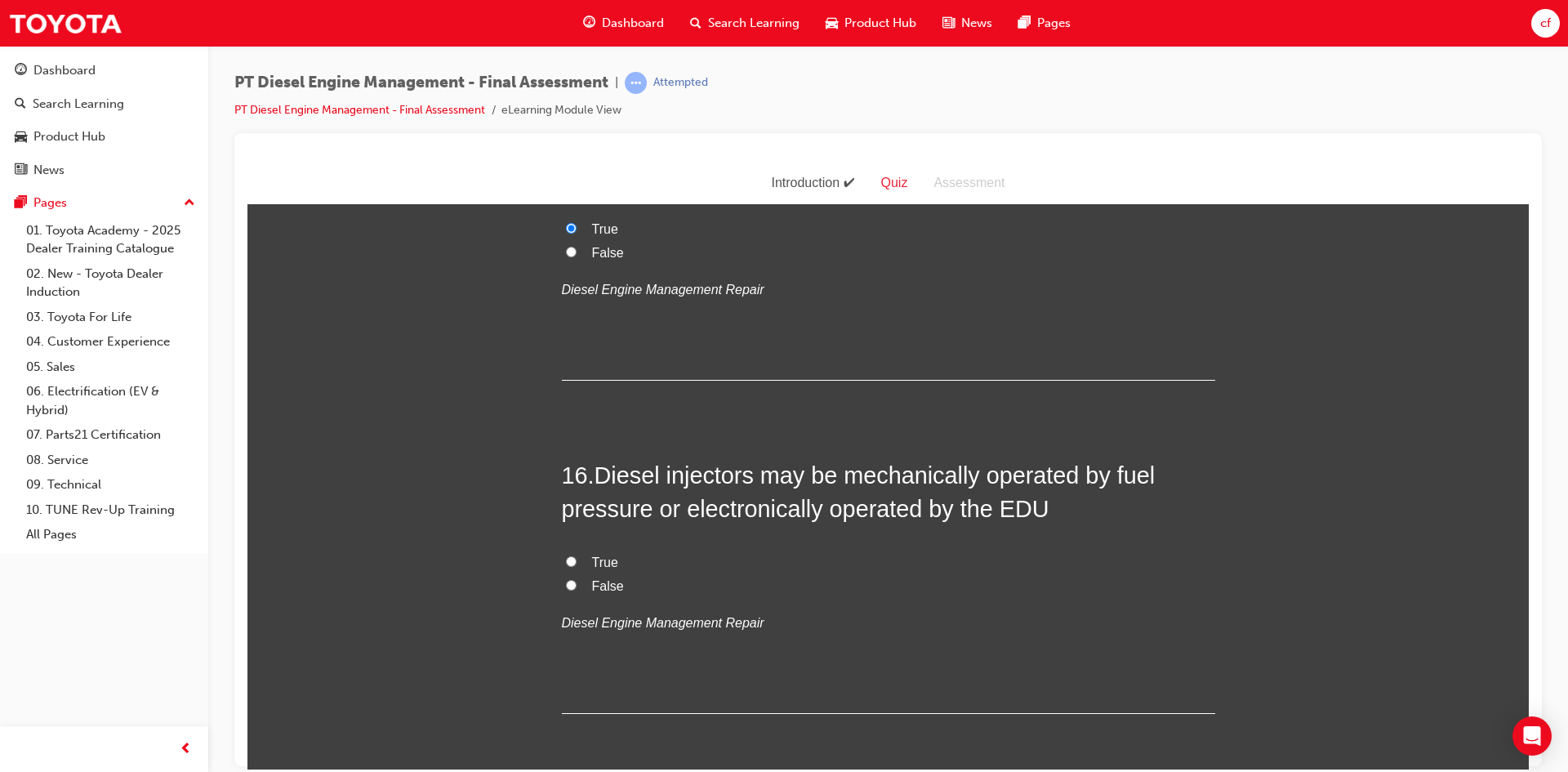 click on "True" at bounding box center [605, 561] 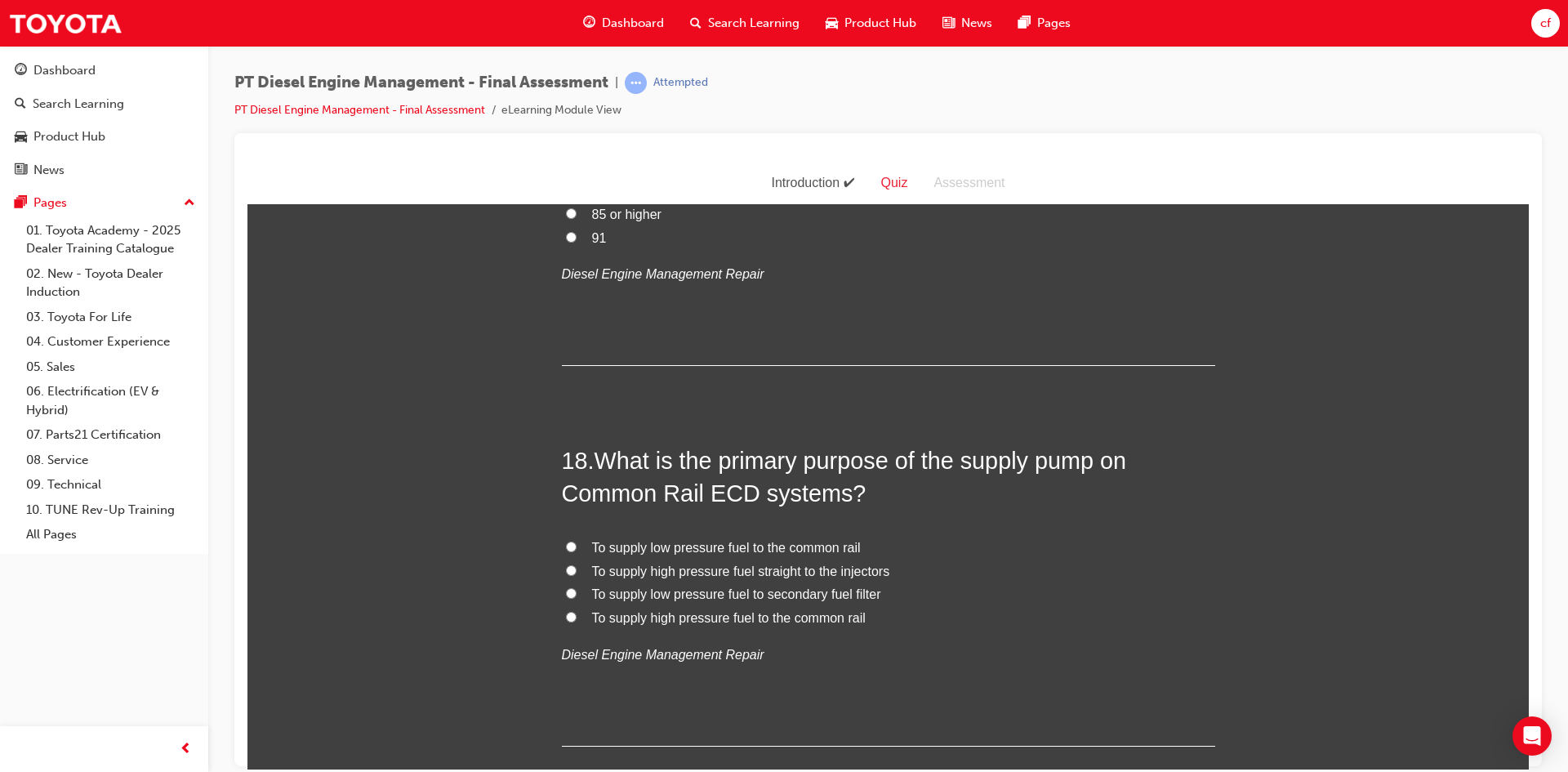 scroll, scrollTop: 6351, scrollLeft: 0, axis: vertical 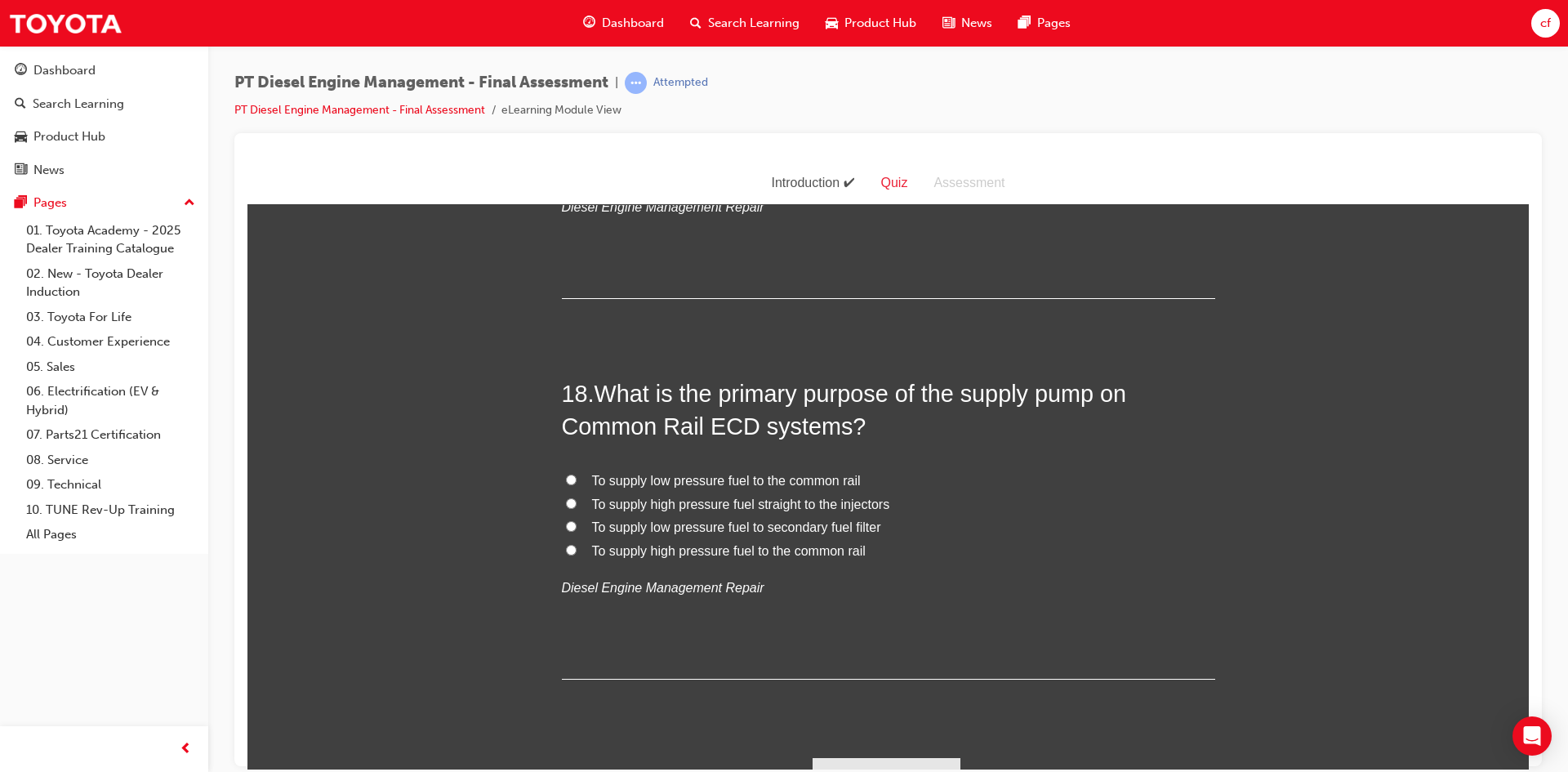 click on "To supply high pressure fuel to the common rail" at bounding box center (728, 550) 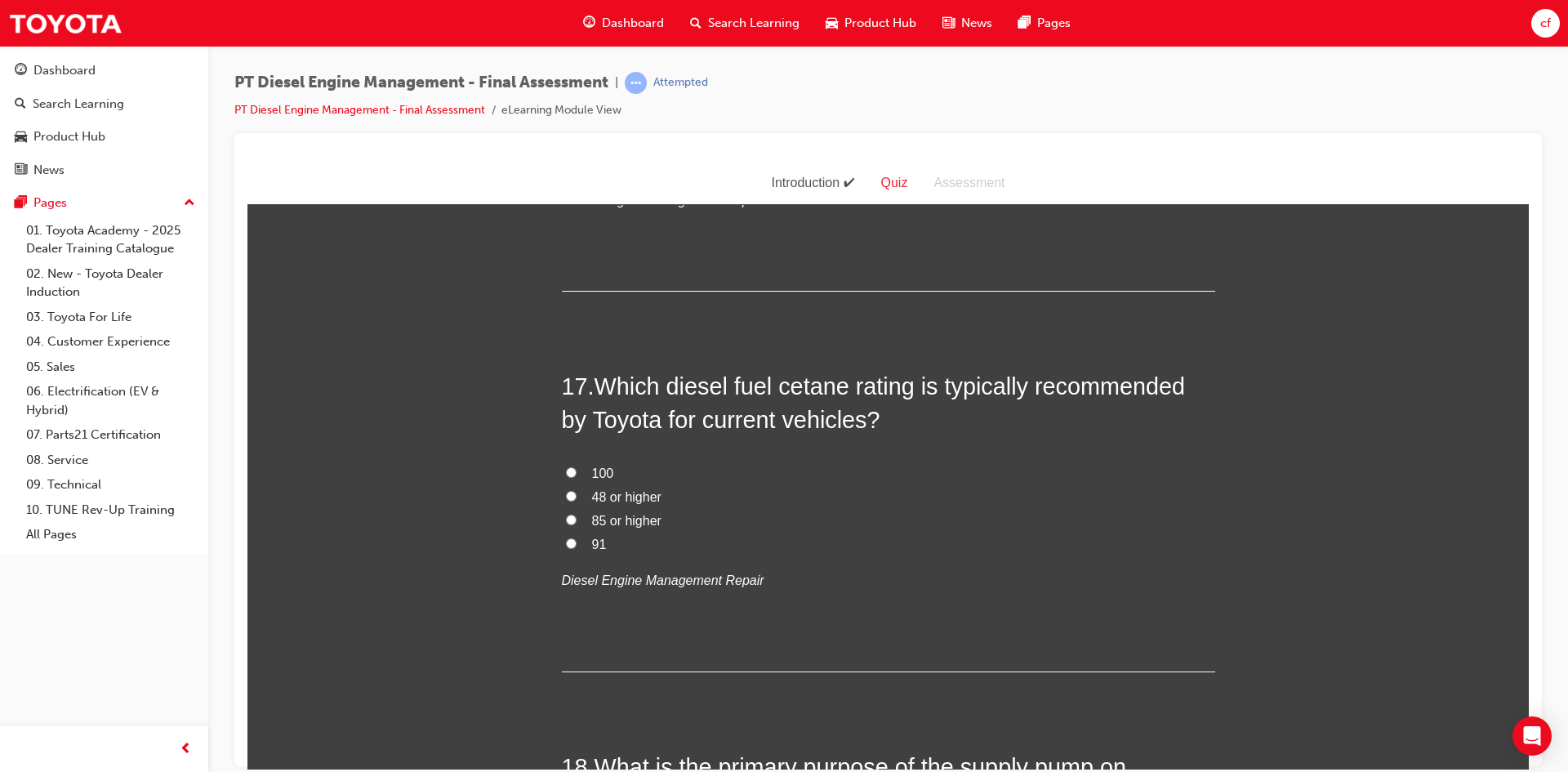 scroll, scrollTop: 5942, scrollLeft: 0, axis: vertical 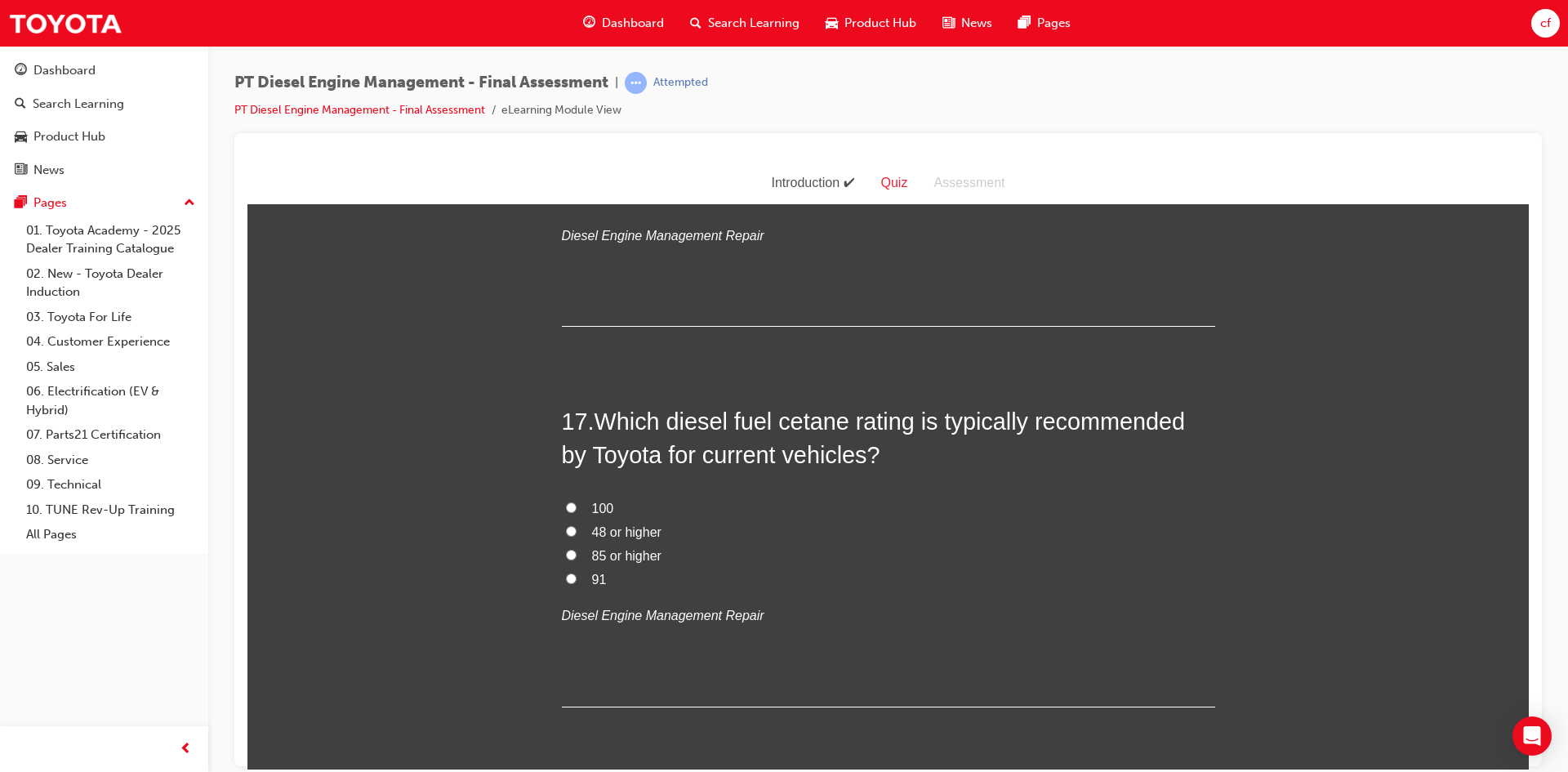 click on "48 or higher" at bounding box center [626, 531] 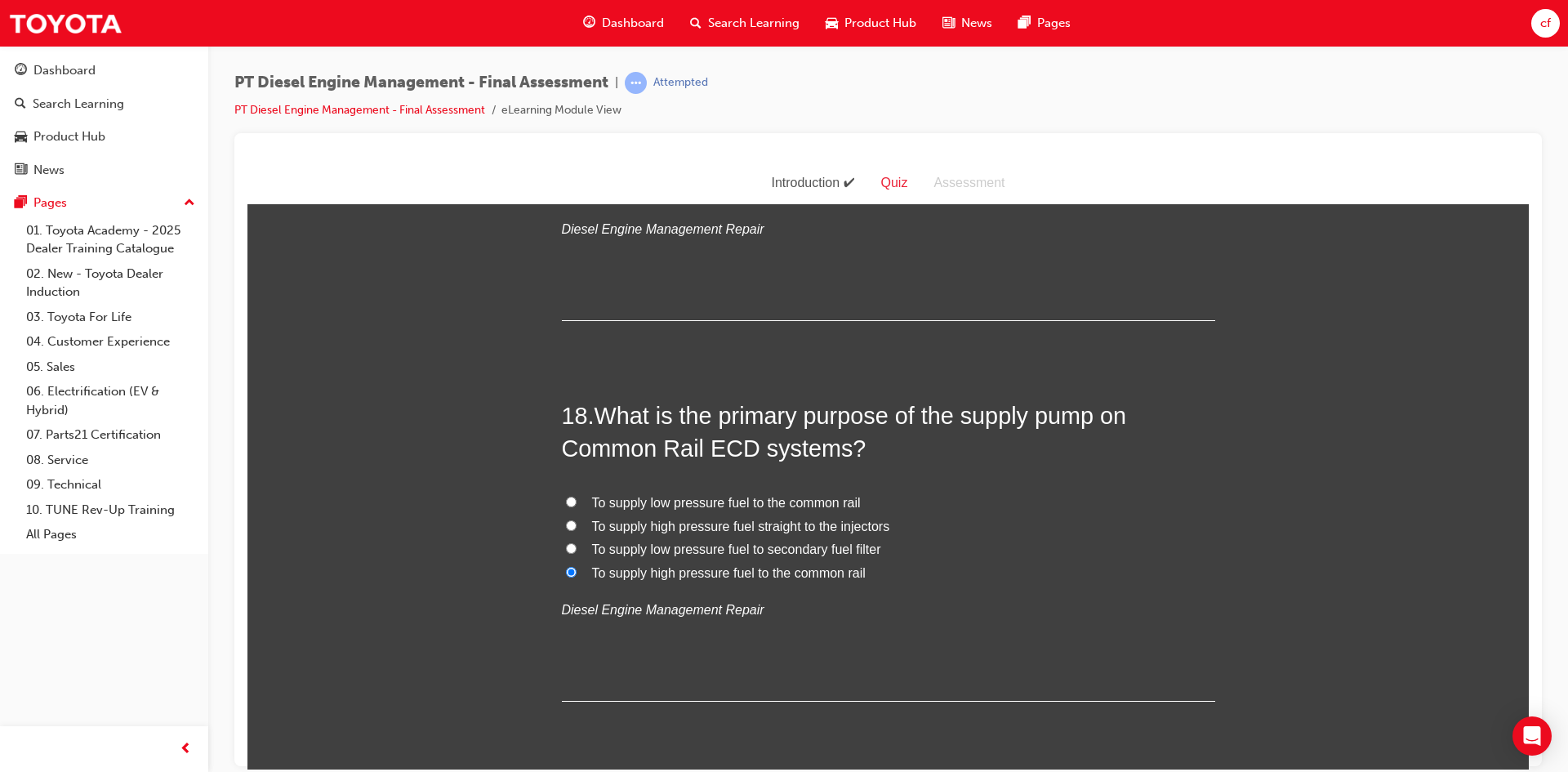 scroll, scrollTop: 6351, scrollLeft: 0, axis: vertical 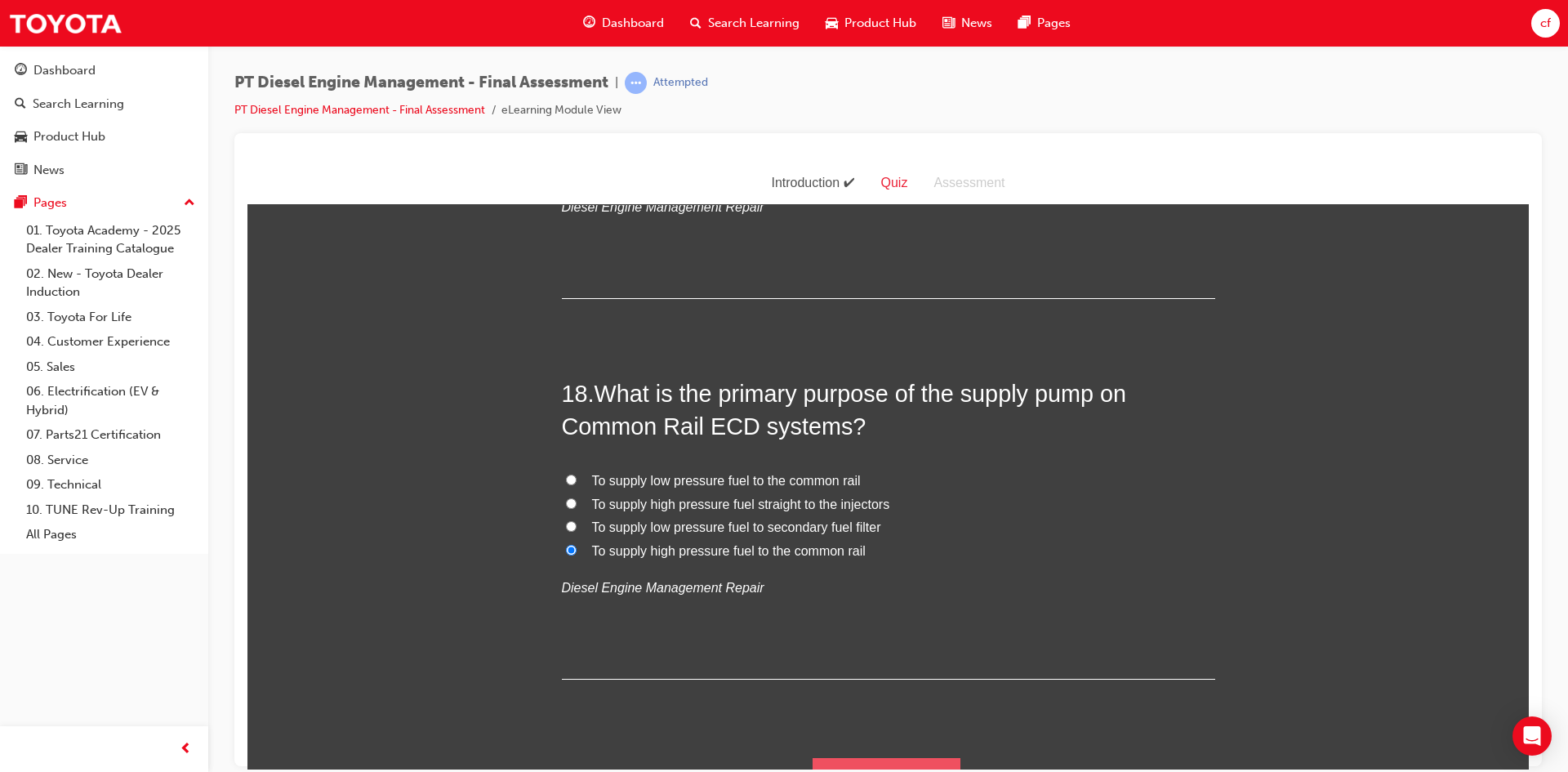 click on "Submit Answers" at bounding box center (887, 780) 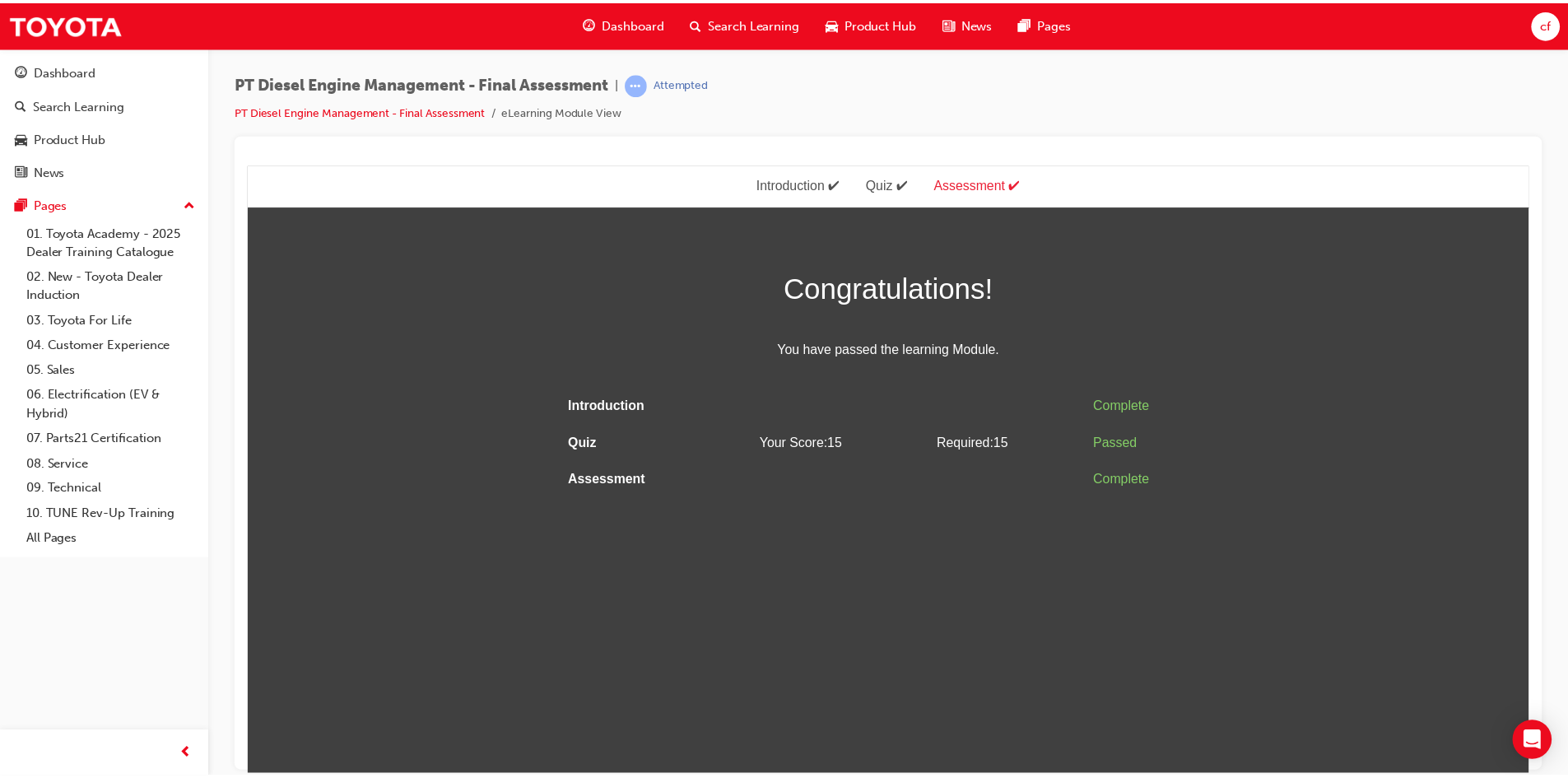 scroll, scrollTop: 0, scrollLeft: 0, axis: both 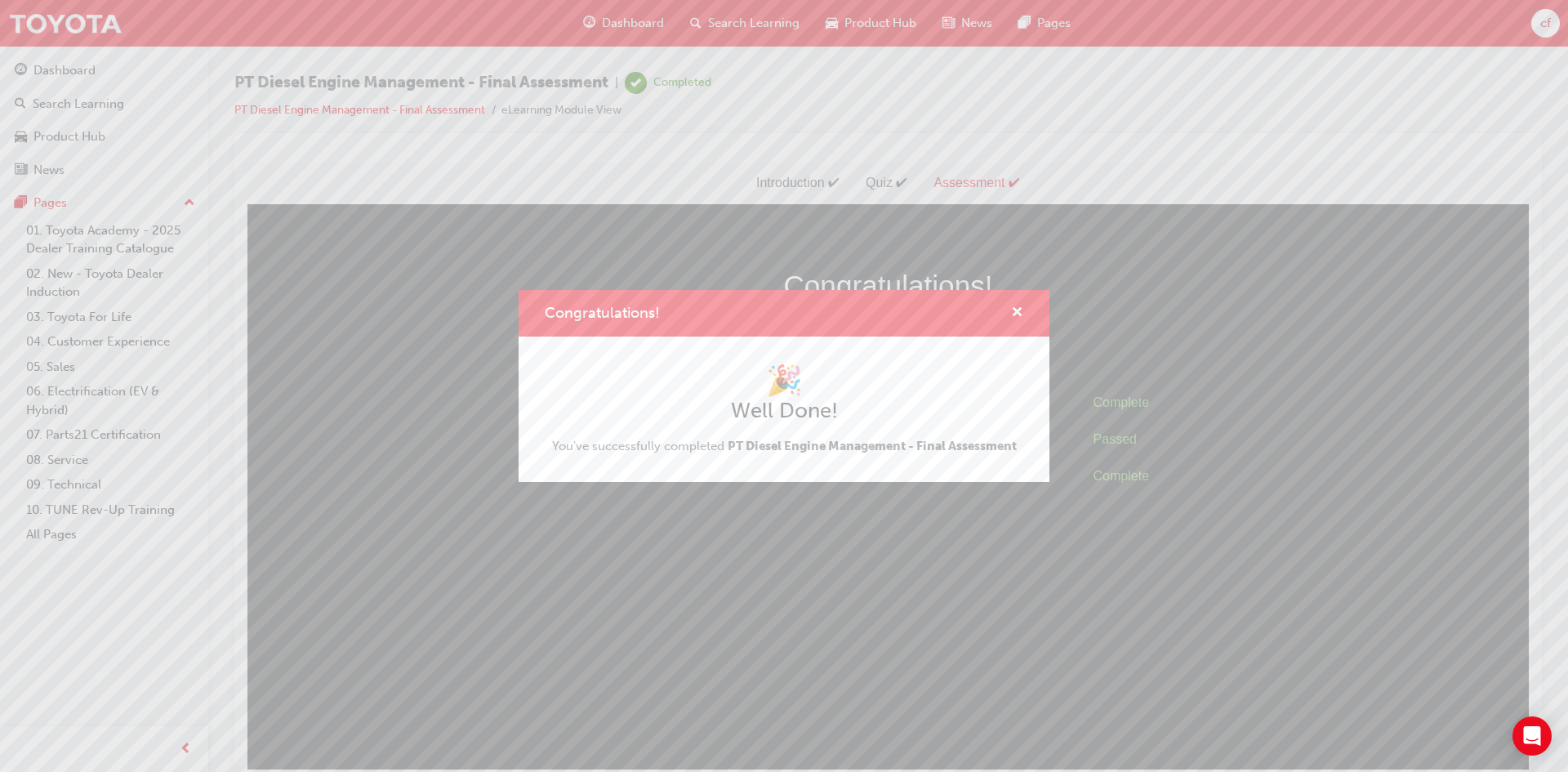 click on "🎉 Well Done! You've successfully completed   PT Diesel Engine Management - Final Assessment" at bounding box center (784, 409) 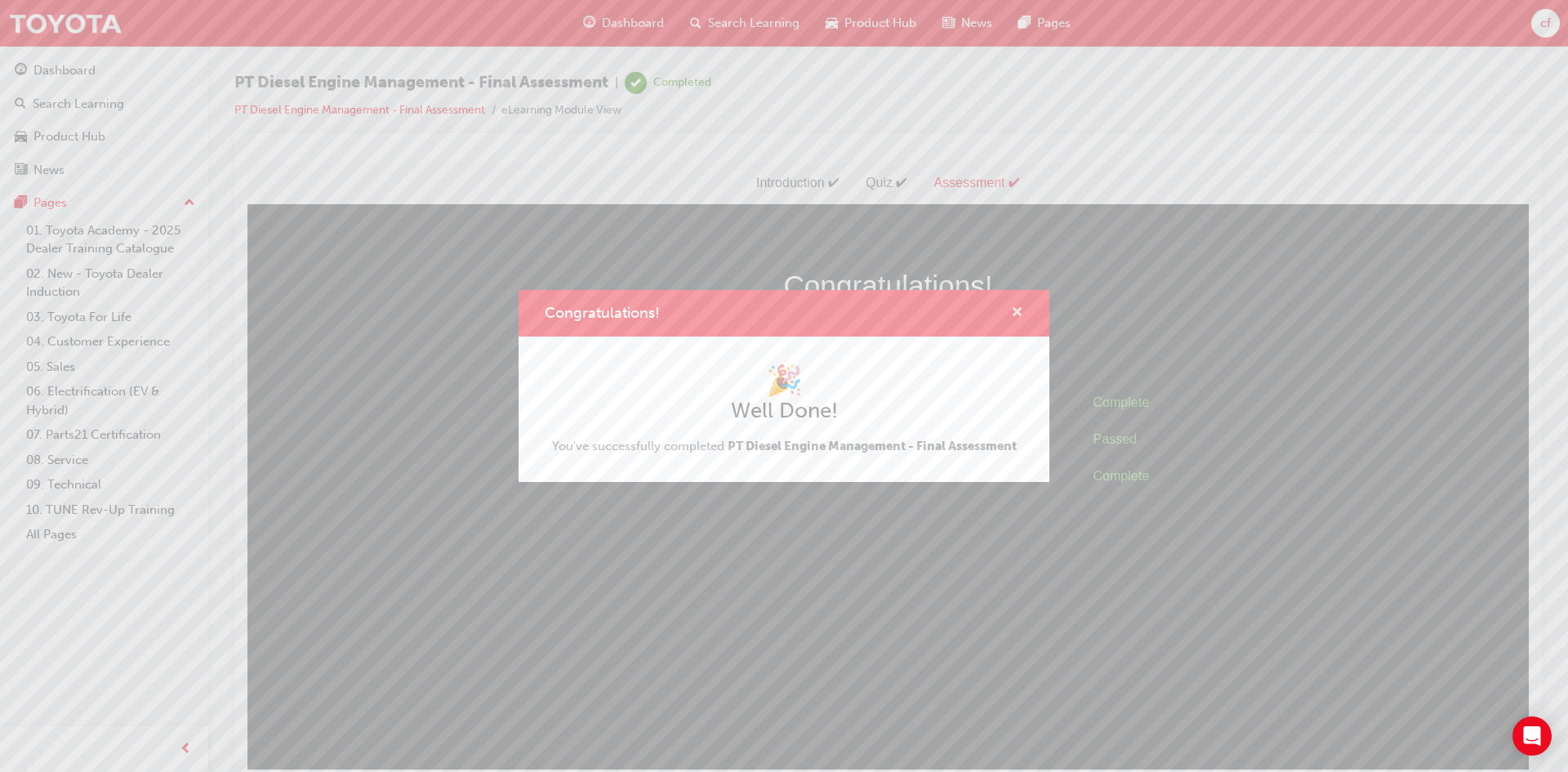 click at bounding box center [1017, 314] 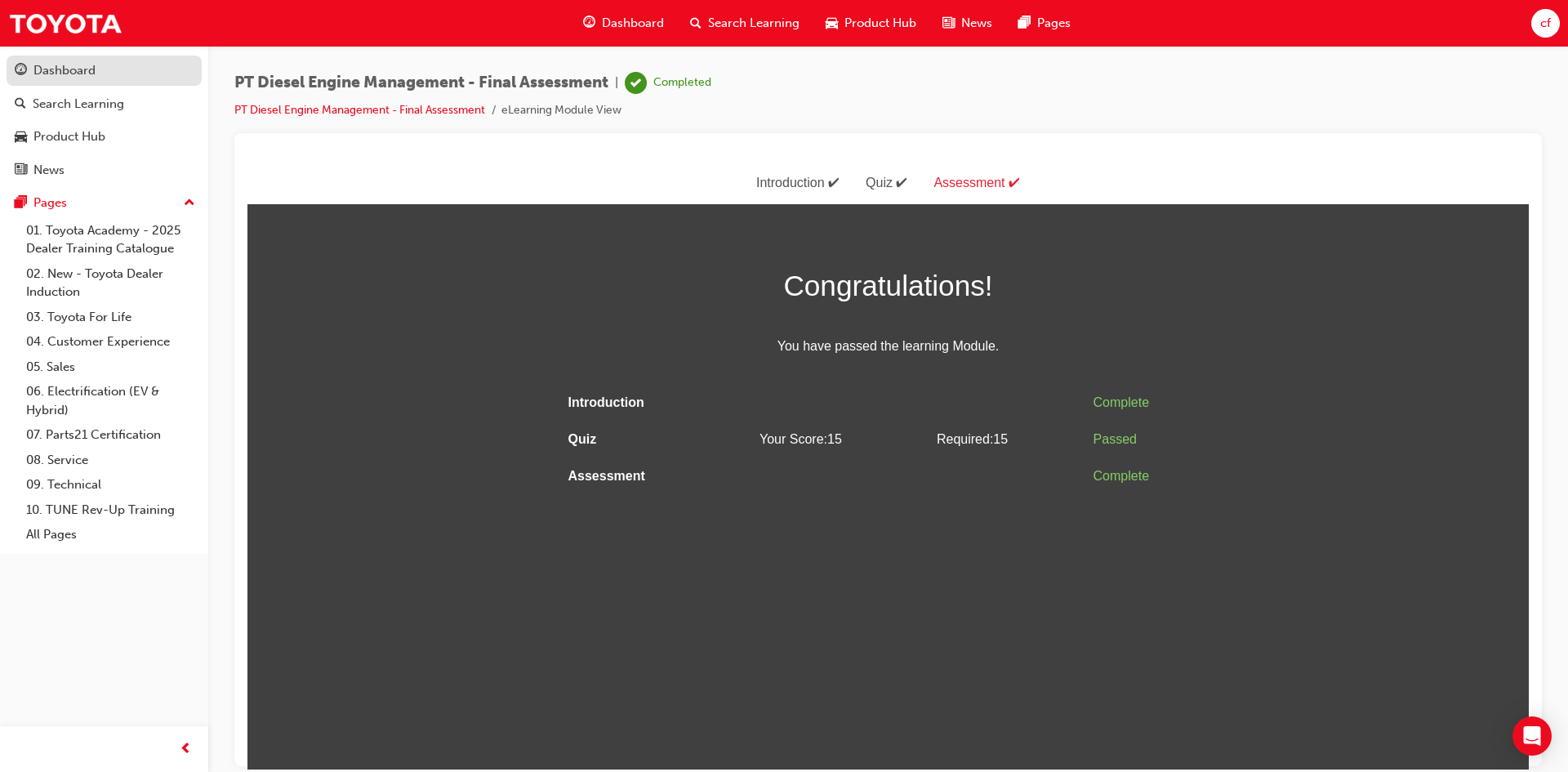 click on "Dashboard" at bounding box center (65, 70) 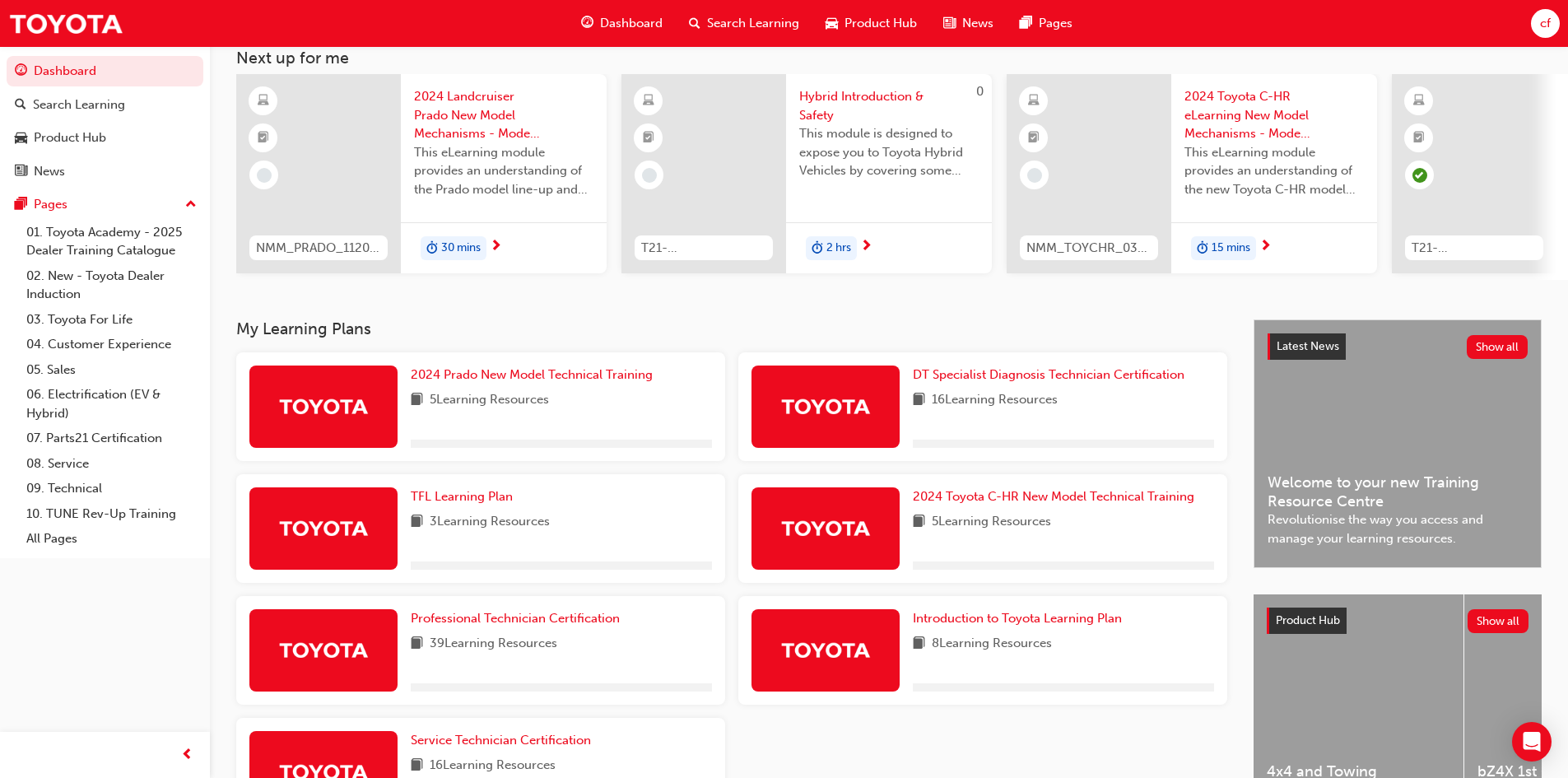 scroll, scrollTop: 235, scrollLeft: 0, axis: vertical 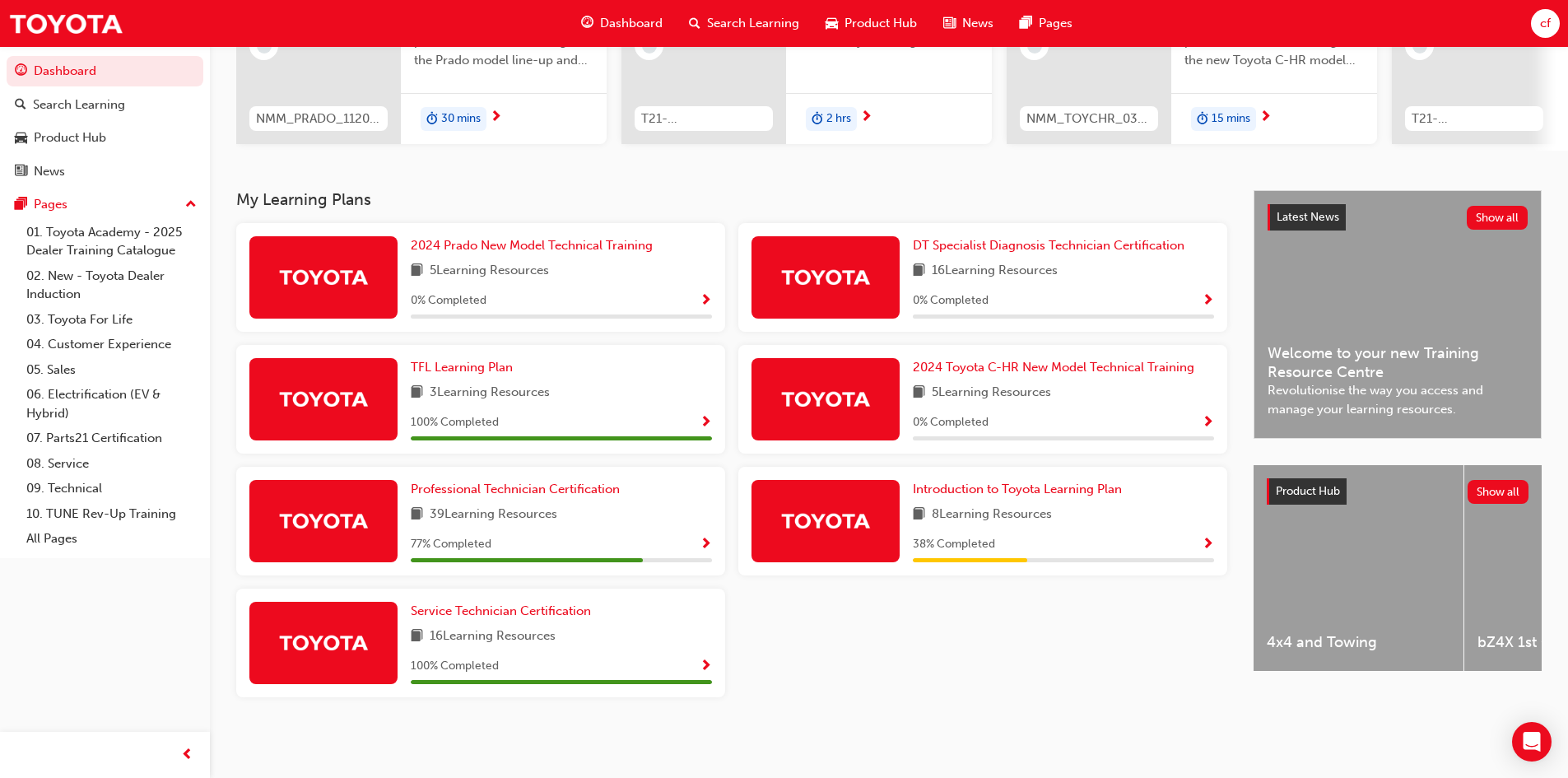 click on "77 % Completed" at bounding box center (561, 544) 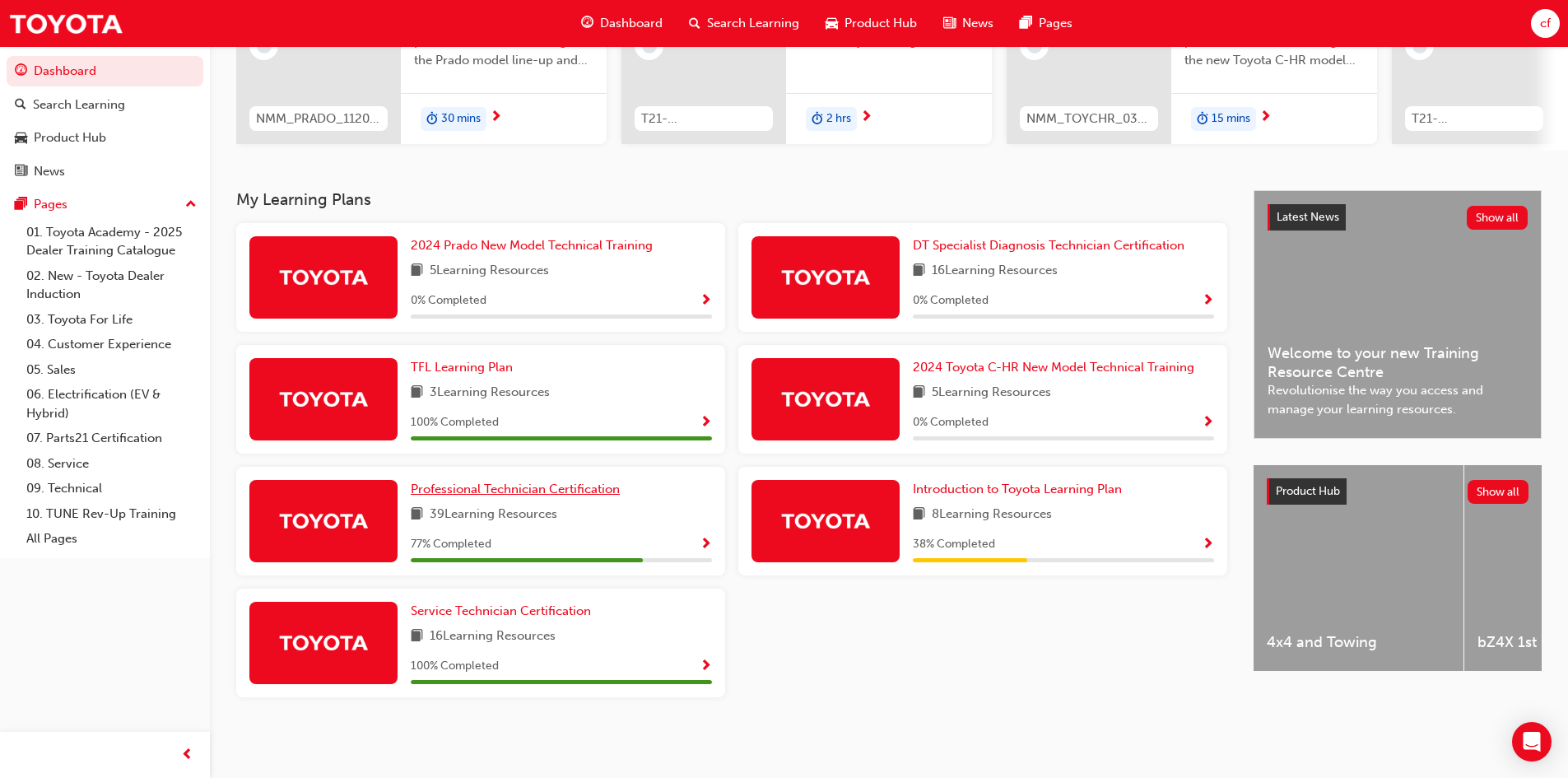 click on "Professional Technician Certification" at bounding box center [515, 489] 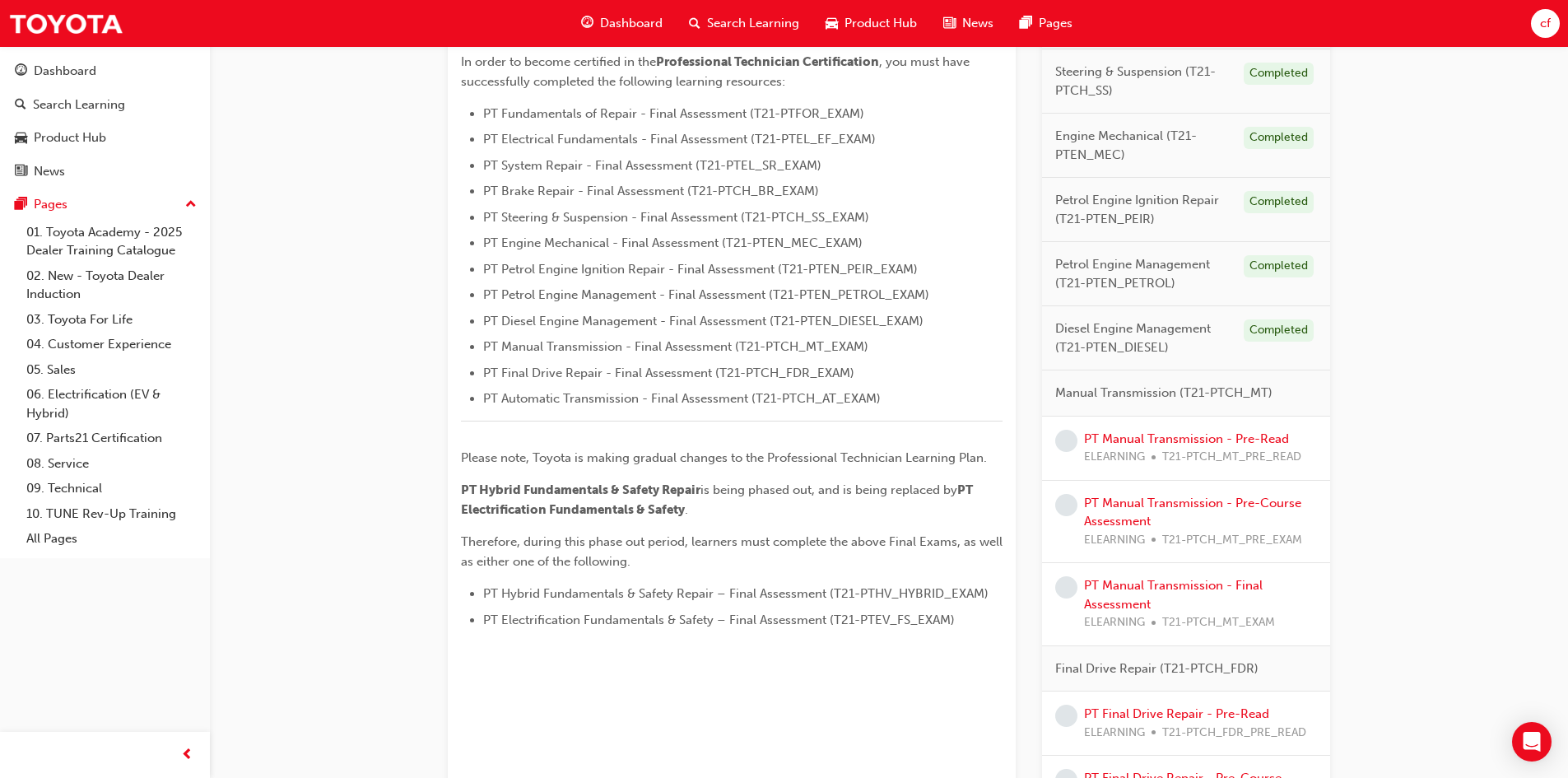 scroll, scrollTop: 405, scrollLeft: 0, axis: vertical 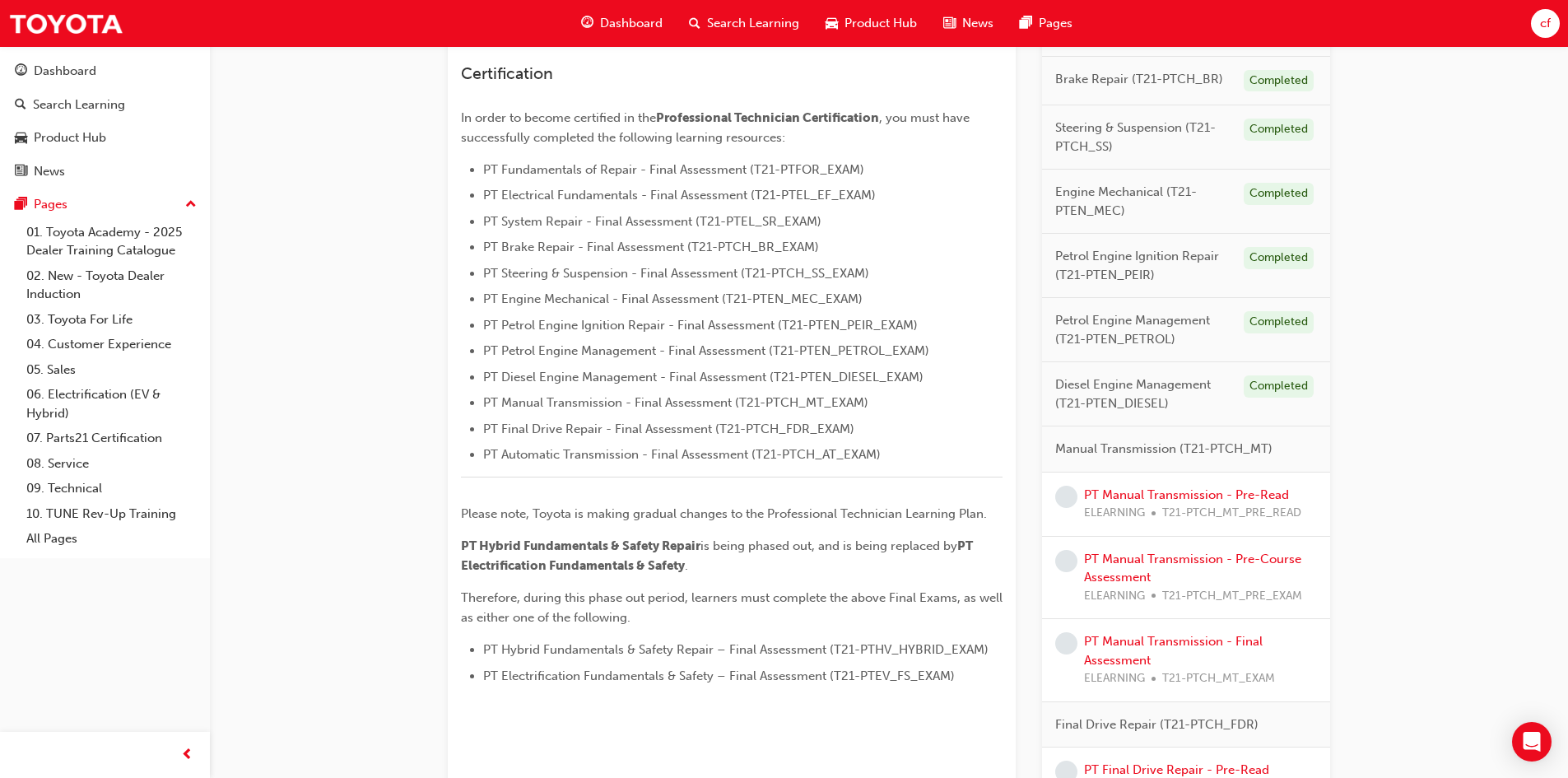 click on "Professional Technician Certification   Learning search page Learning plan detail page Professional Technician Certification   Learning search page Learning plan detail page Technical PT_PTC LIVE Available only to those who are    certified in Service Technician   . Certification In order to become certified in the  Professional Technician Certification , you must have successfully completed the following learning resources: PT Fundamentals of Repair - Final Assessment (T21-PTFOR_EXAM) PT Electrical Fundamentals - Final Assessment (T21-PTEL_EF_EXAM) PT System Repair - Final Assessment (T21-PTEL_SR_EXAM) PT Brake Repair - Final Assessment (T21-PTCH_BR_EXAM) PT Steering & Suspension - Final Assessment (T21-PTCH_SS_EXAM) PT Engine Mechanical - Final Assessment (T21-PTEN_MEC_EXAM) PT Petrol Engine Ignition Repair - Final Assessment (T21-PTEN_PEIR_EXAM) PT Petrol Engine Management - Final Assessment (T21-PTEN_PETROL_EXAM) PT Diesel Engine Management - Final Assessment (T21-PTEN_DIESEL_EXAM) ﻿ . Learning Plan /" at bounding box center (889, 477) 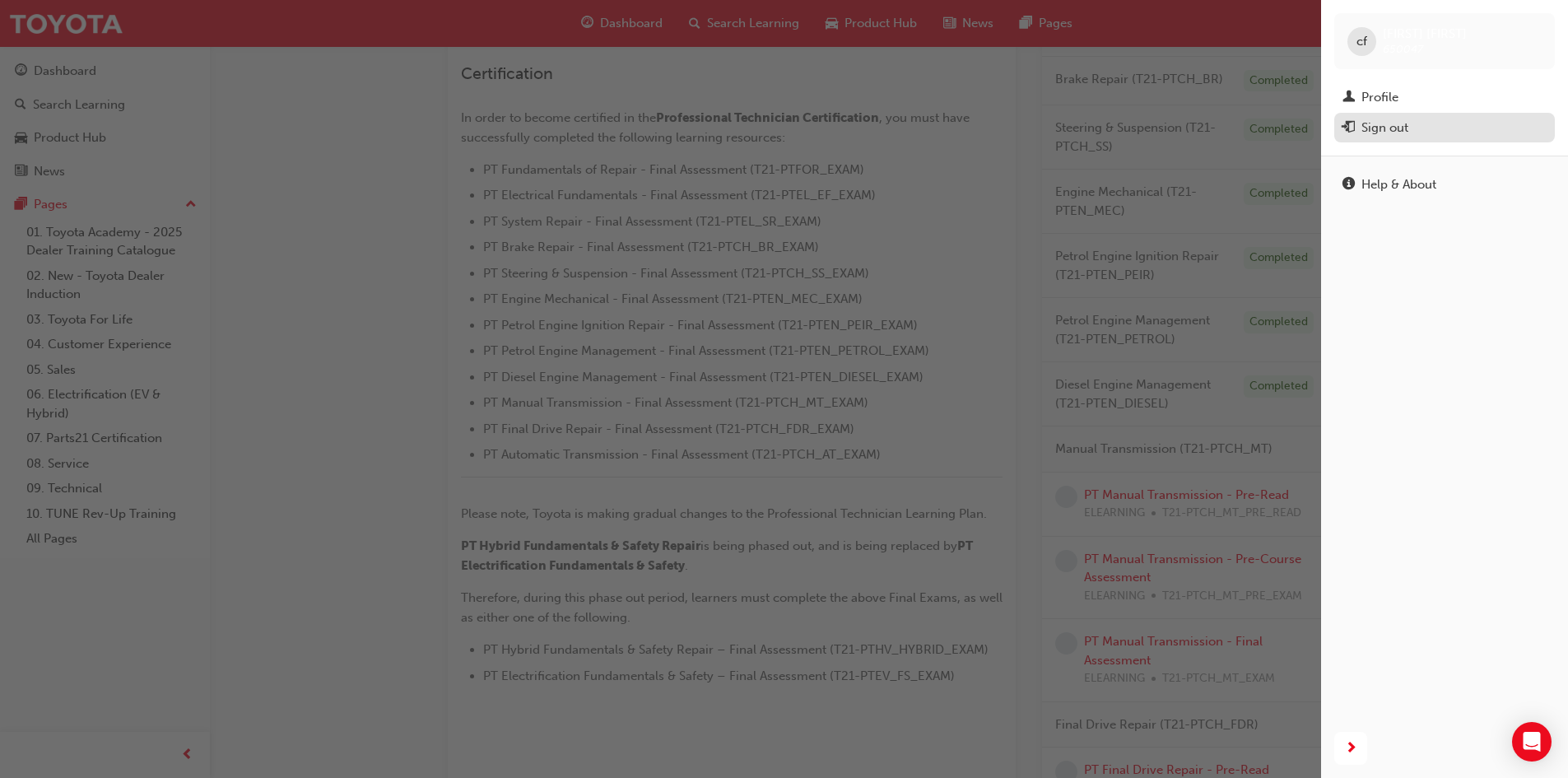 click on "Sign out" at bounding box center (1384, 128) 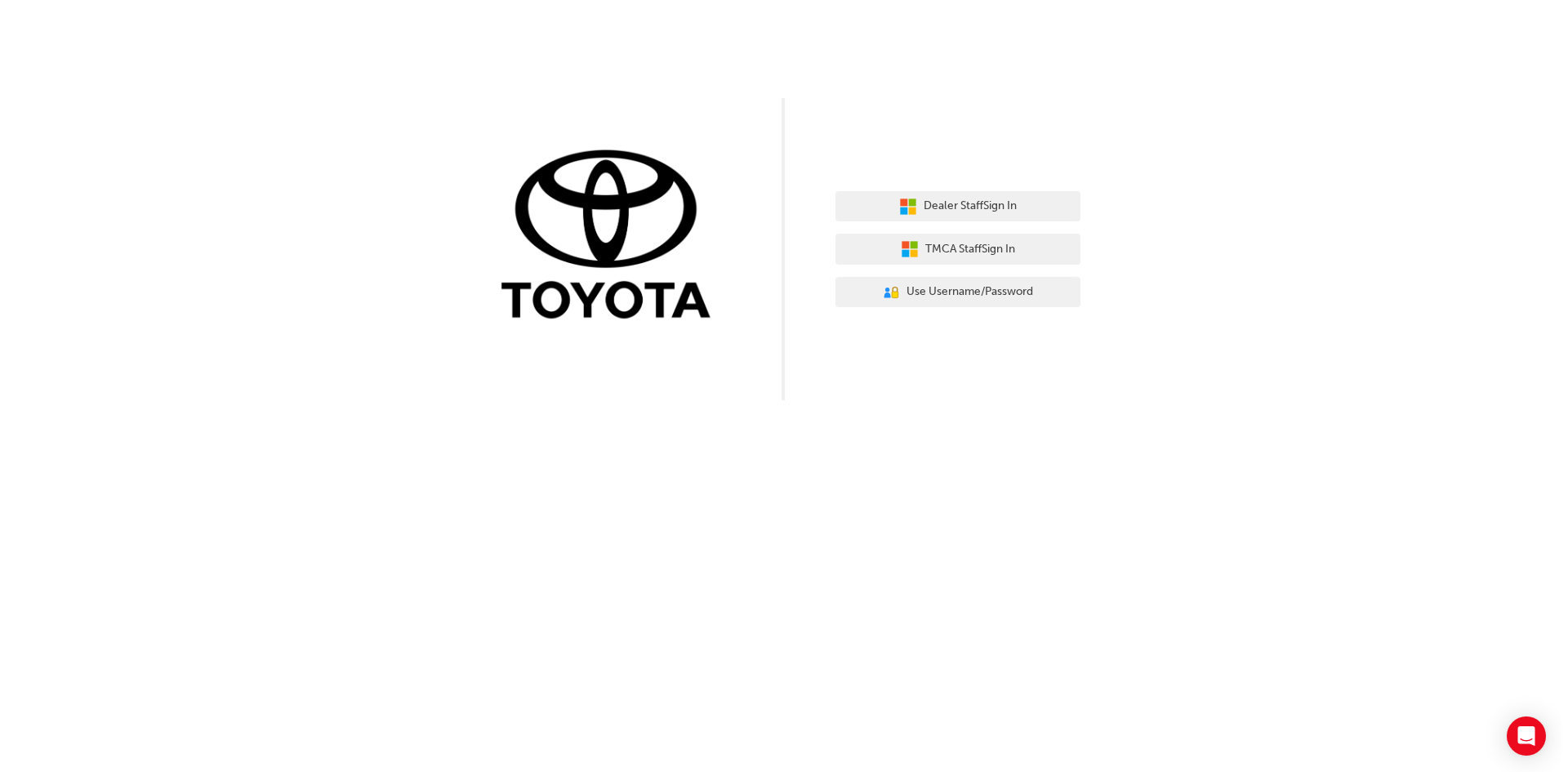 scroll, scrollTop: 0, scrollLeft: 0, axis: both 